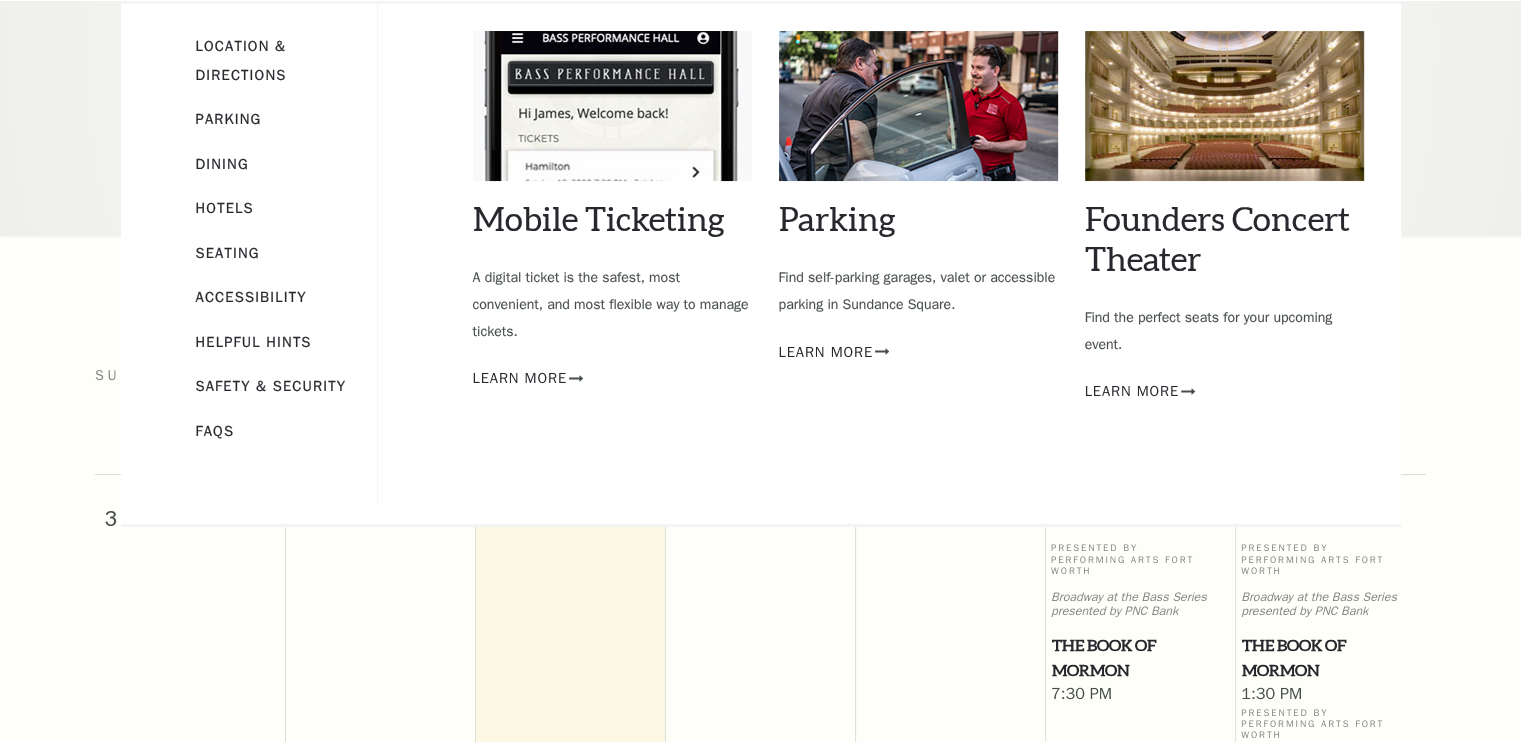 scroll, scrollTop: 176, scrollLeft: 0, axis: vertical 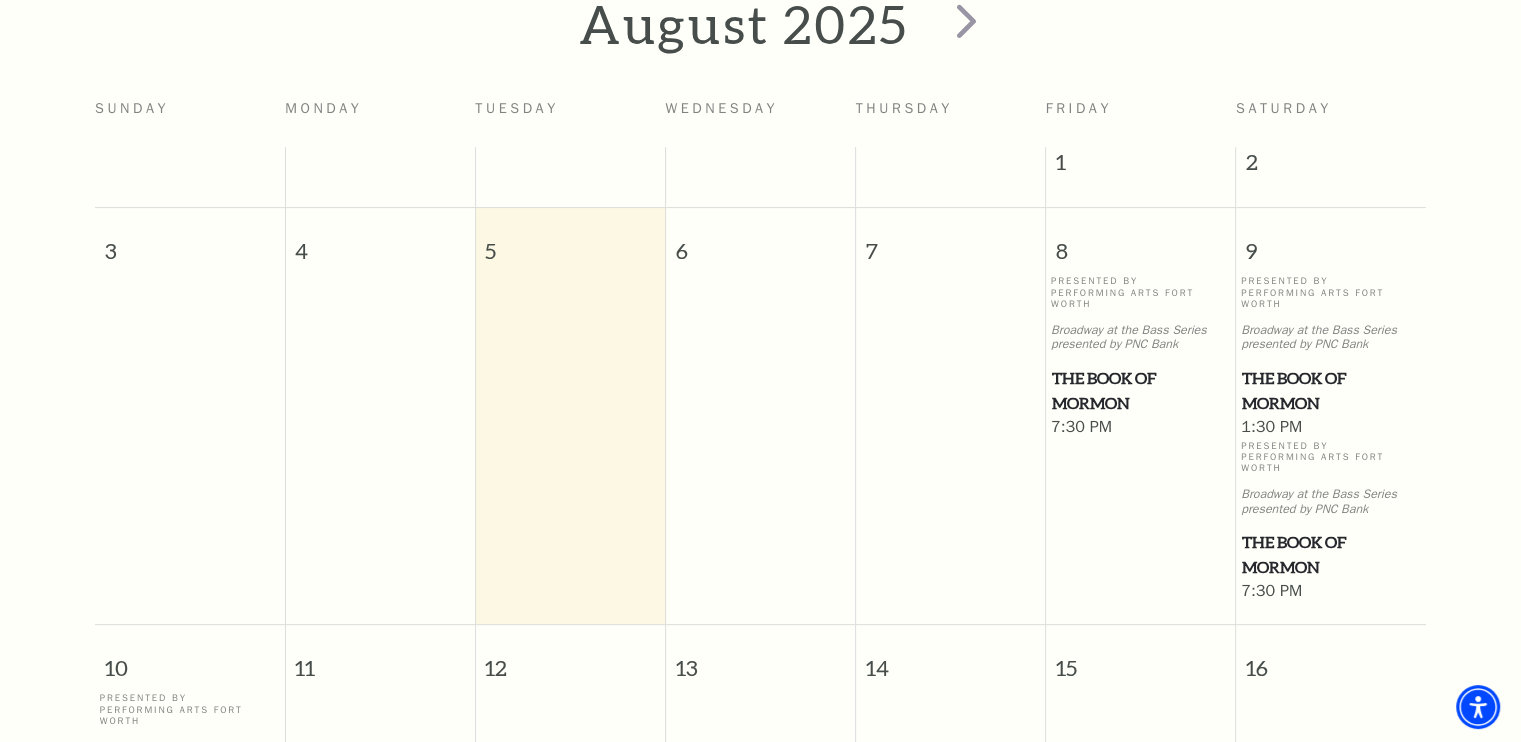 click on "The Book of Mormon" at bounding box center (1141, 390) 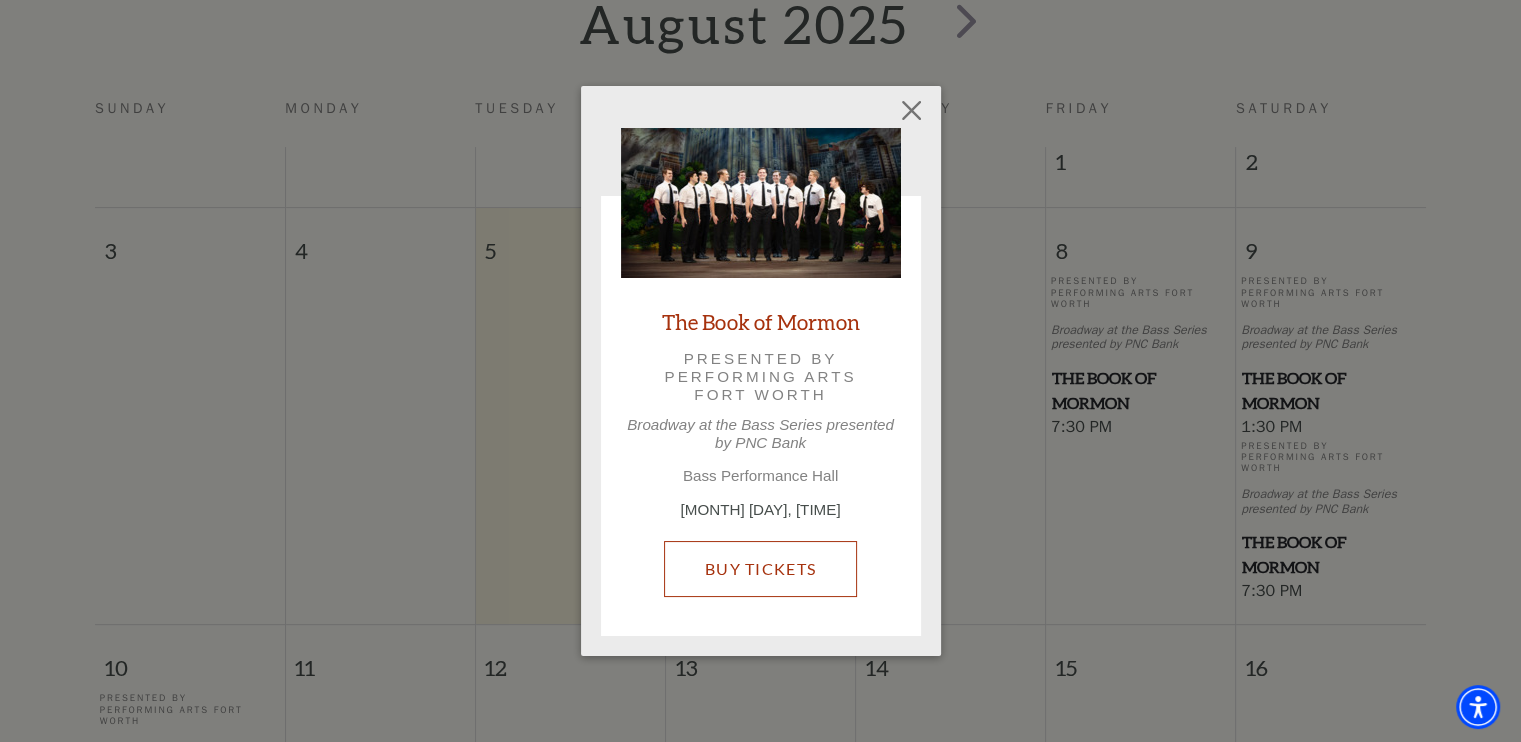 click on "Buy Tickets" at bounding box center (760, 569) 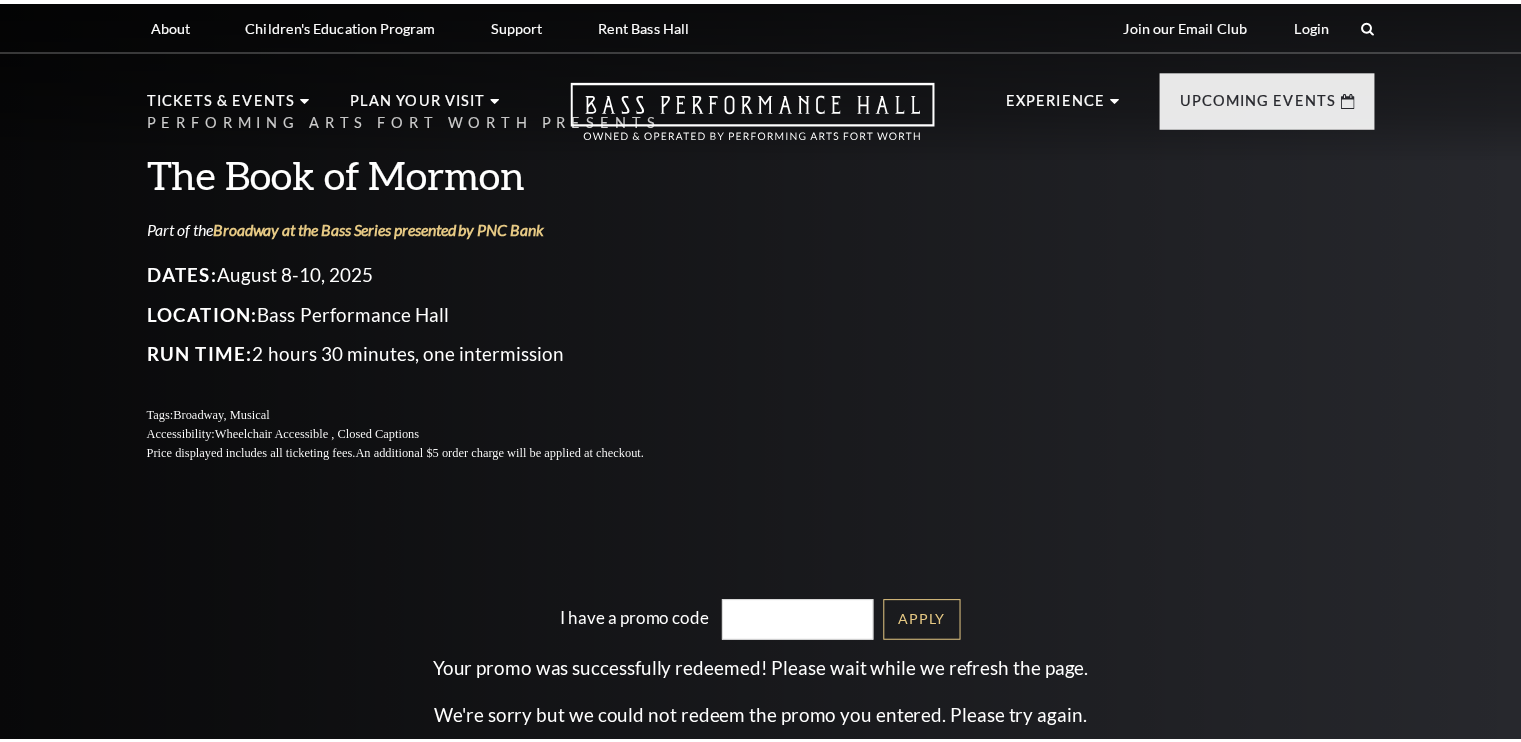 scroll, scrollTop: 0, scrollLeft: 0, axis: both 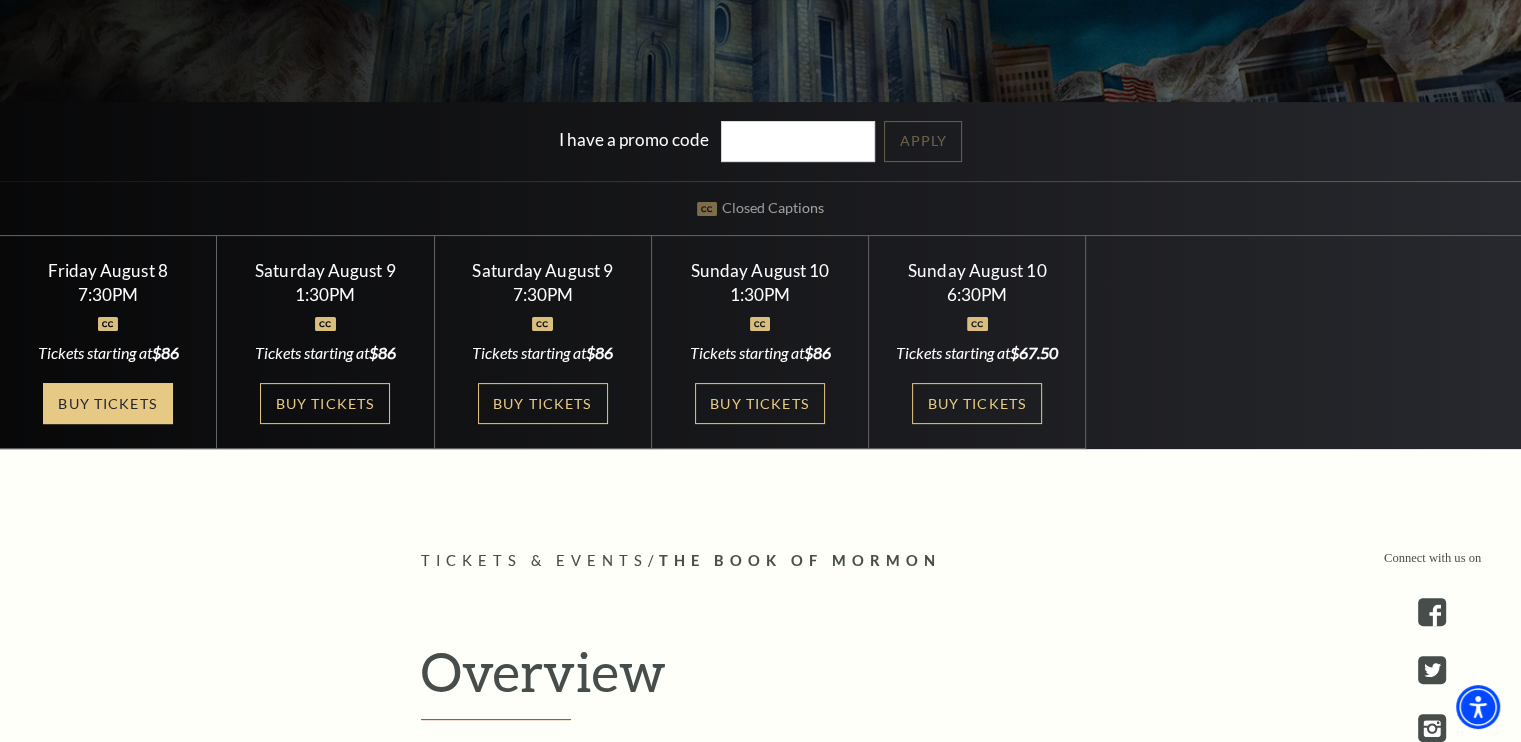 click on "Buy Tickets" at bounding box center (108, 403) 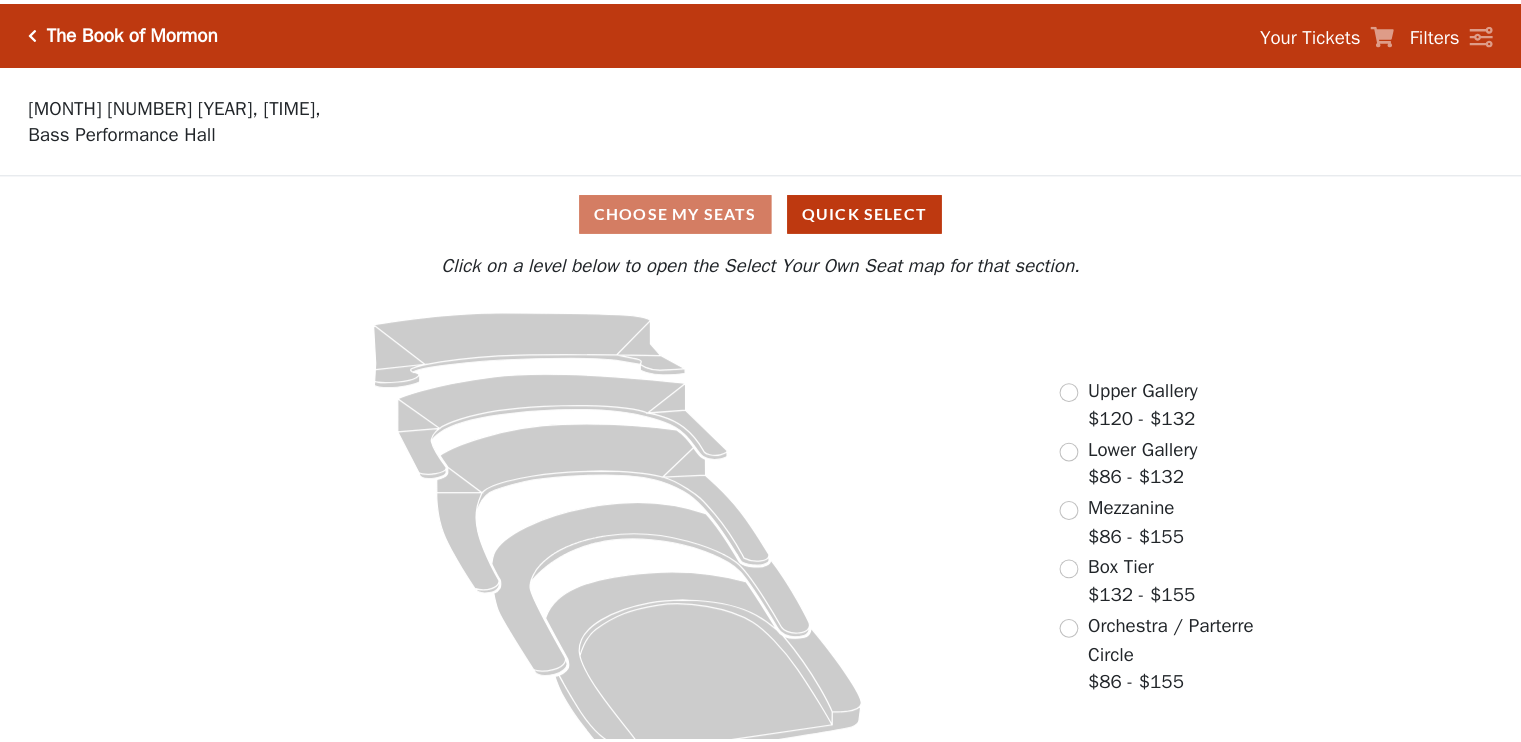 scroll, scrollTop: 0, scrollLeft: 0, axis: both 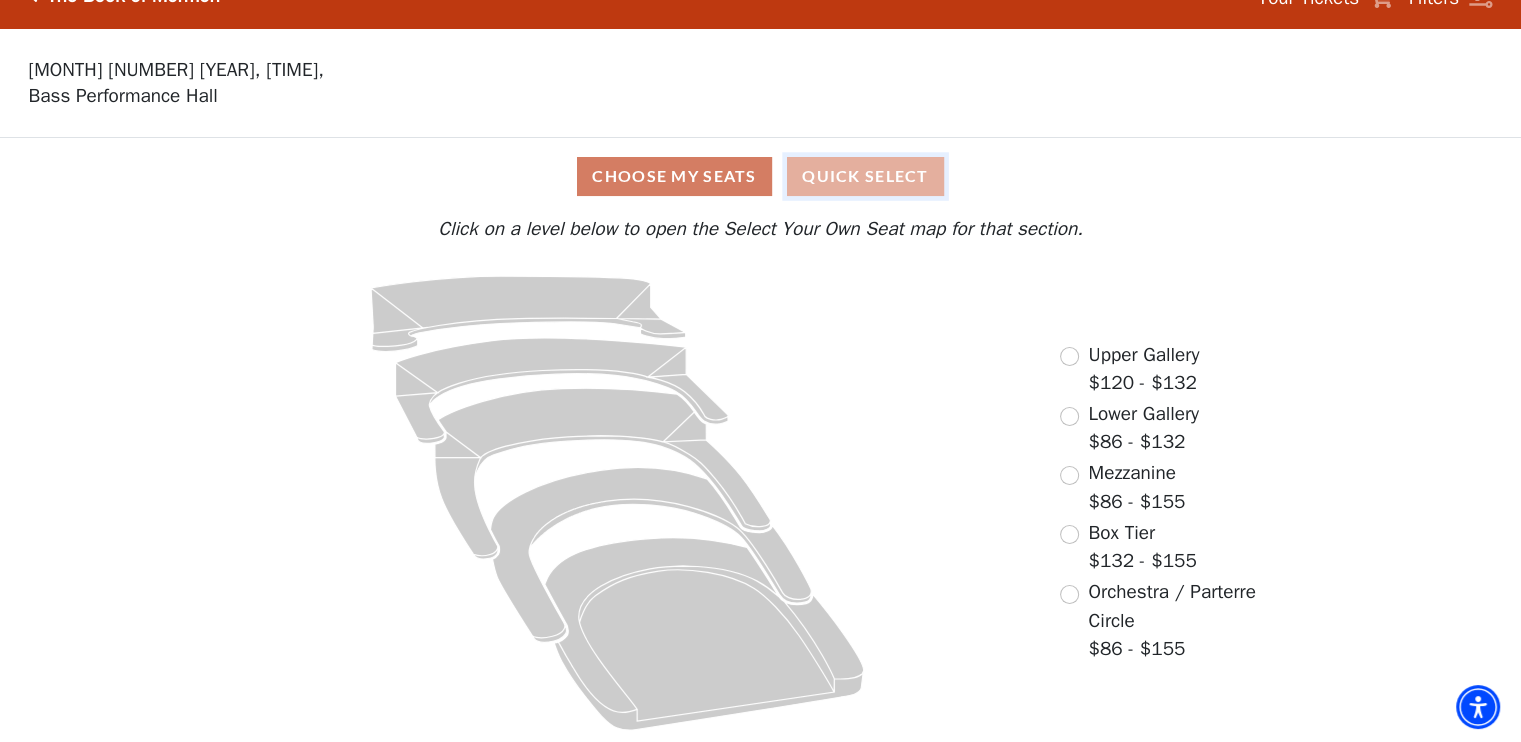 click on "Quick Select" at bounding box center [865, 176] 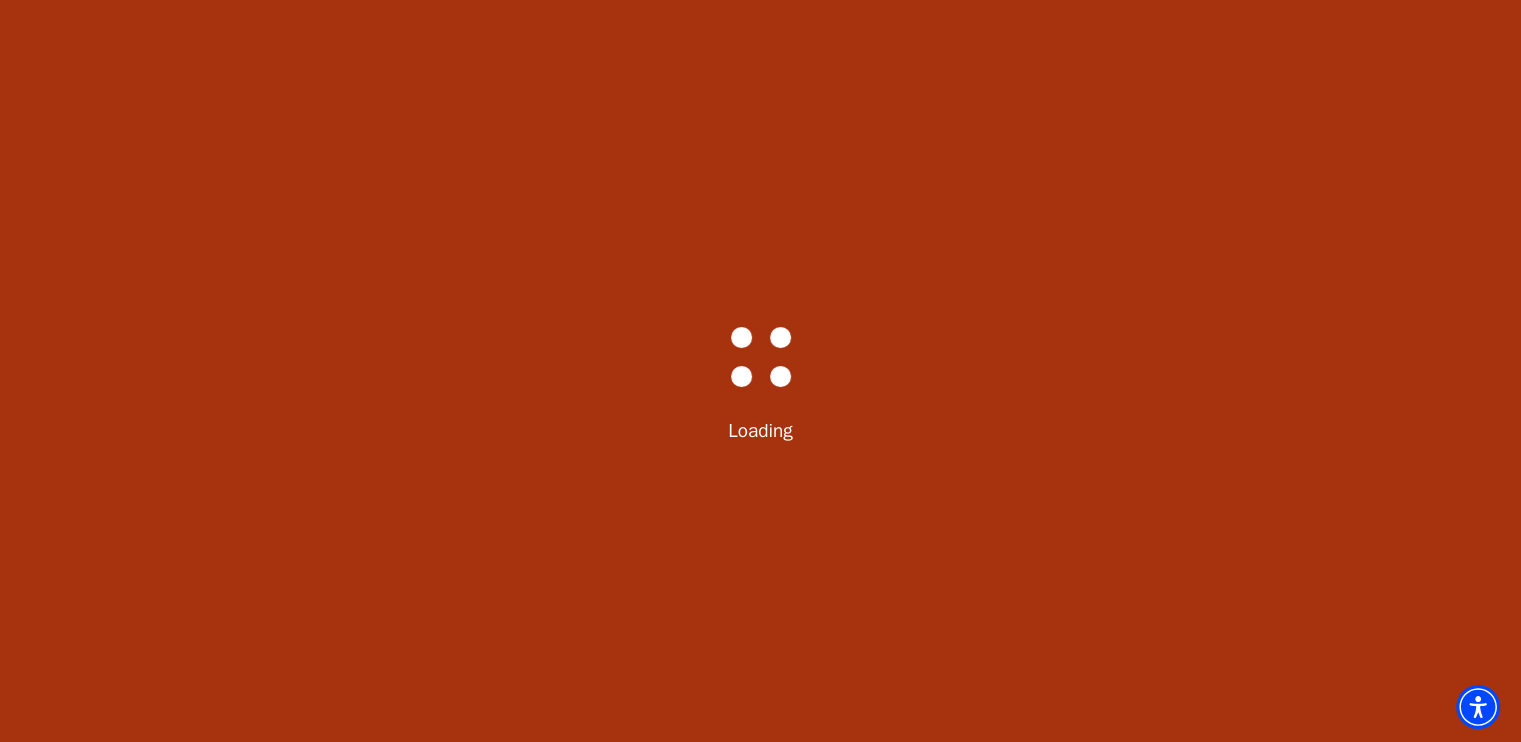 scroll, scrollTop: 0, scrollLeft: 0, axis: both 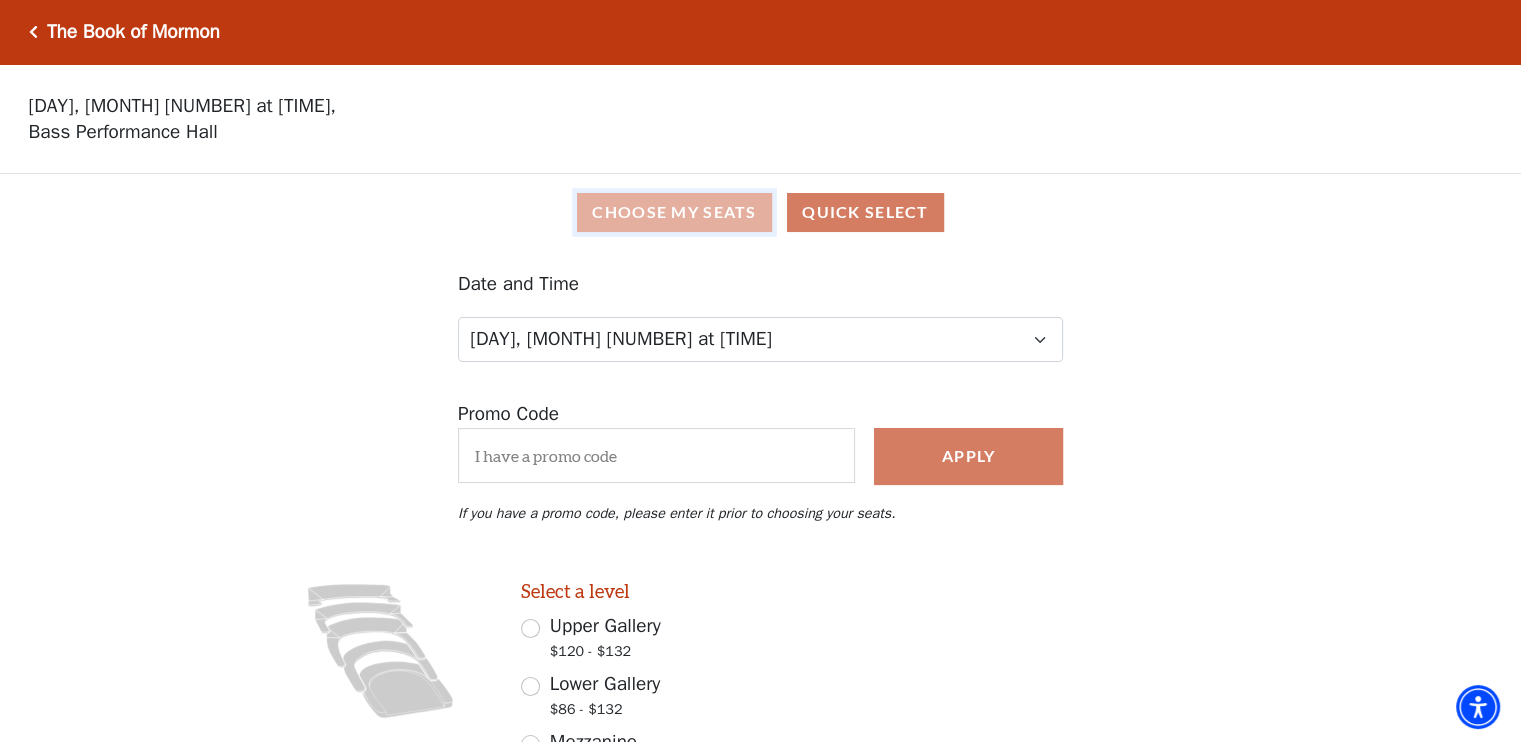 click on "Choose My Seats" at bounding box center (674, 212) 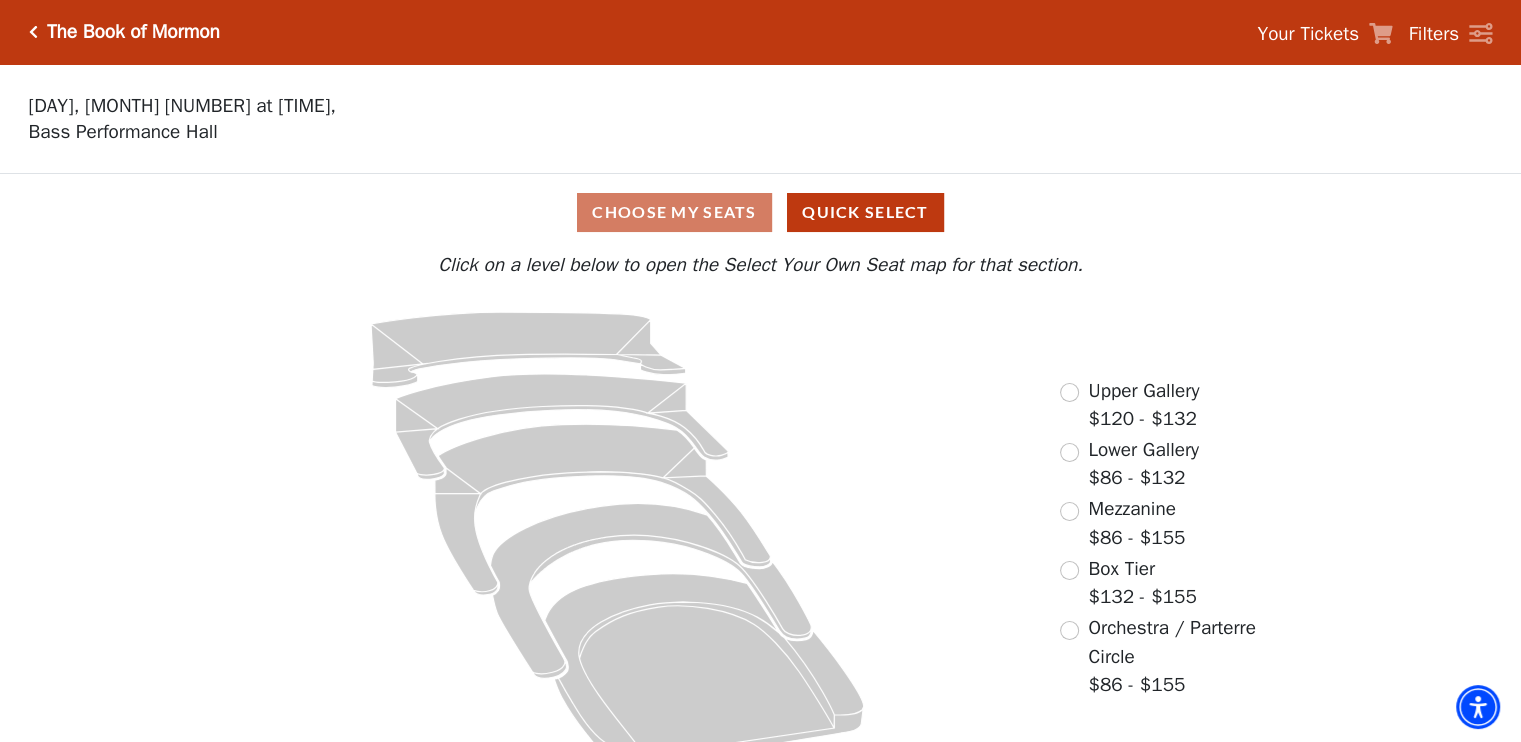 scroll, scrollTop: 36, scrollLeft: 0, axis: vertical 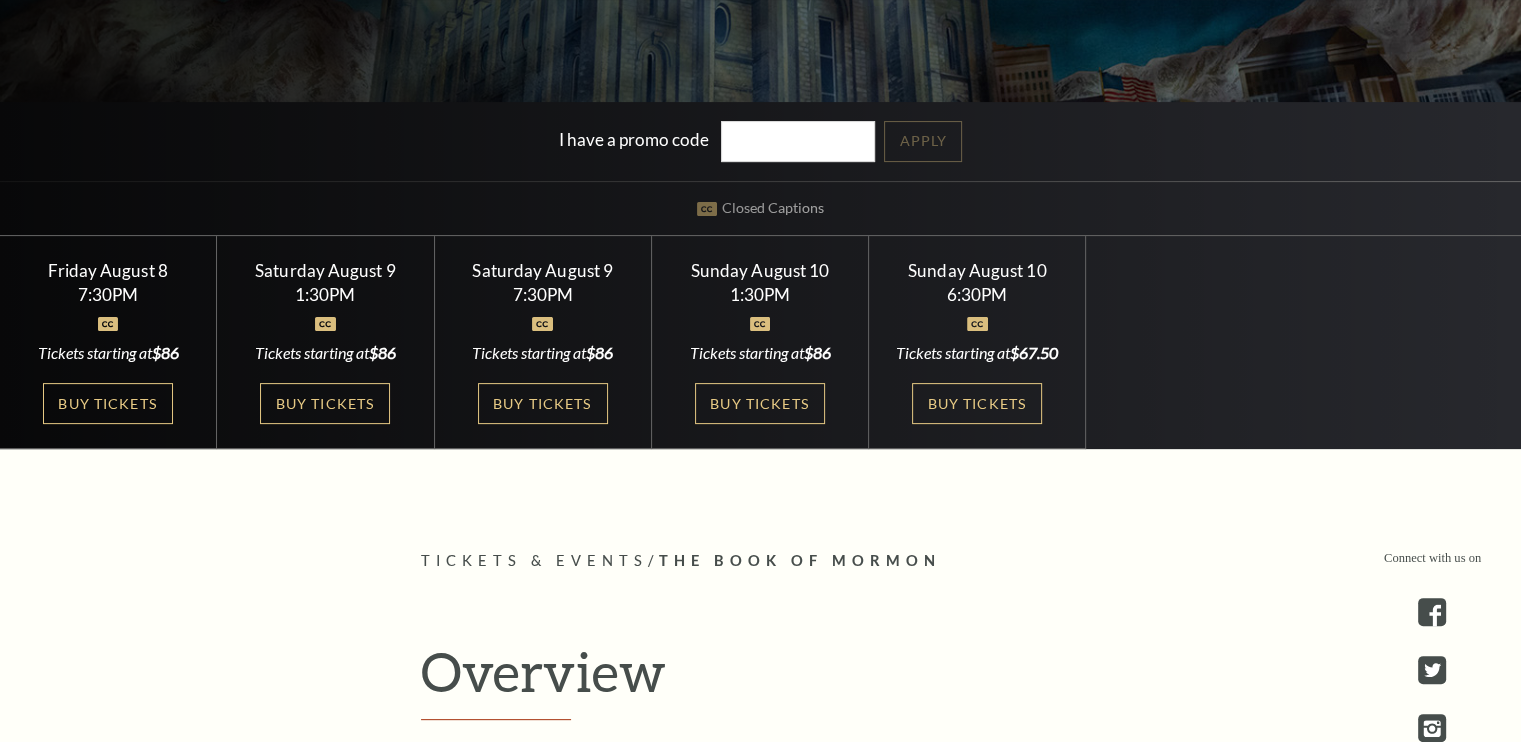 click at bounding box center (542, 324) 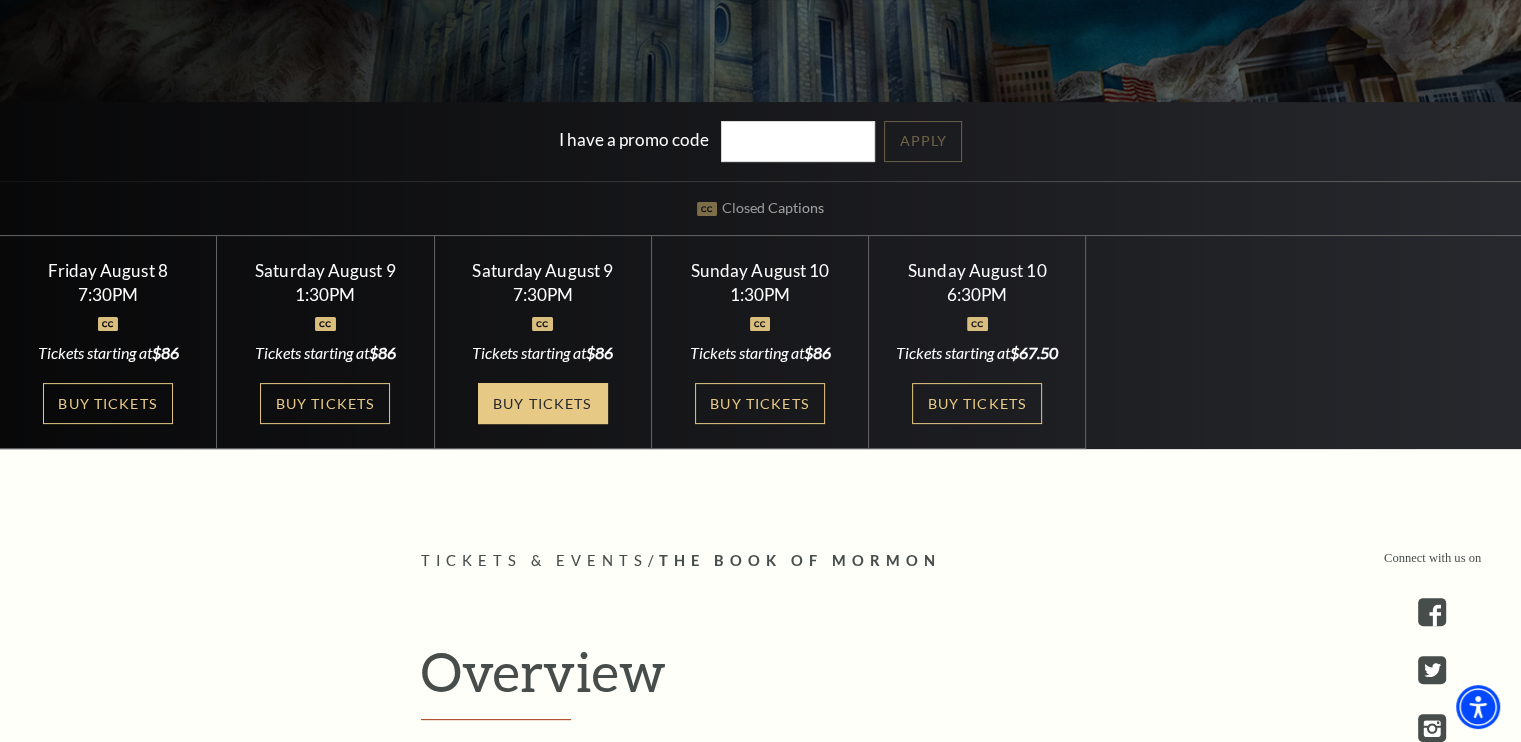 click on "Buy Tickets" at bounding box center (543, 403) 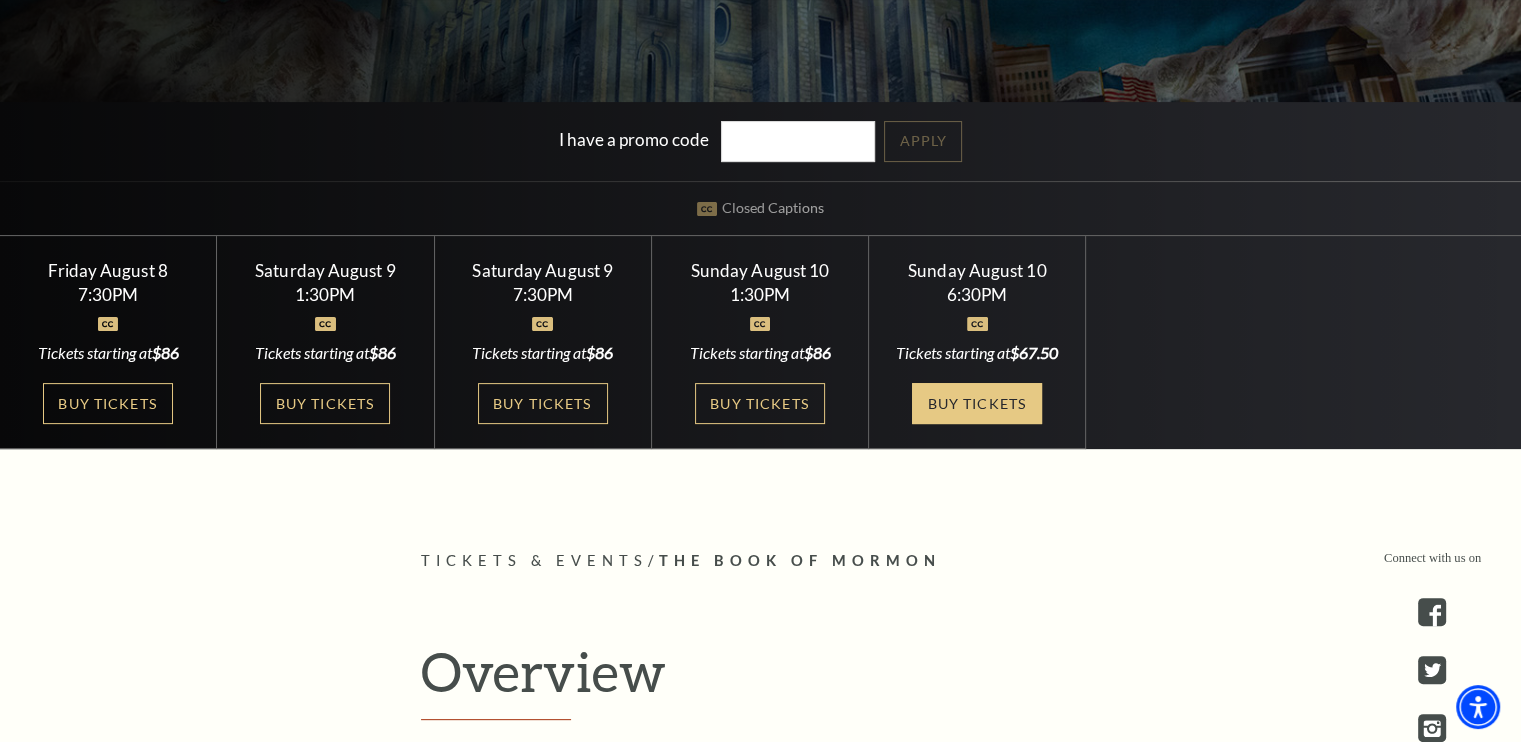 click on "Buy Tickets" at bounding box center [977, 403] 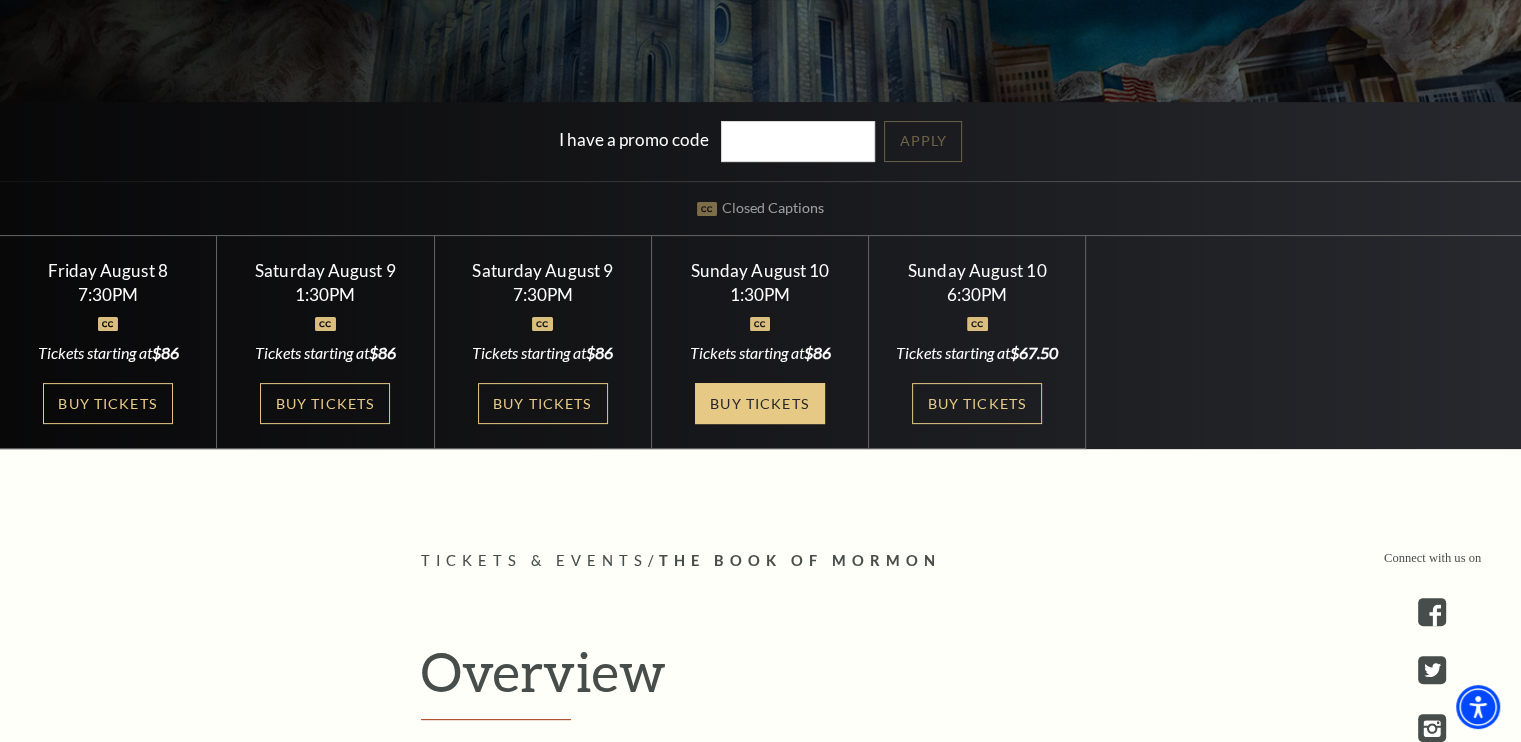 click on "Buy Tickets" at bounding box center (760, 403) 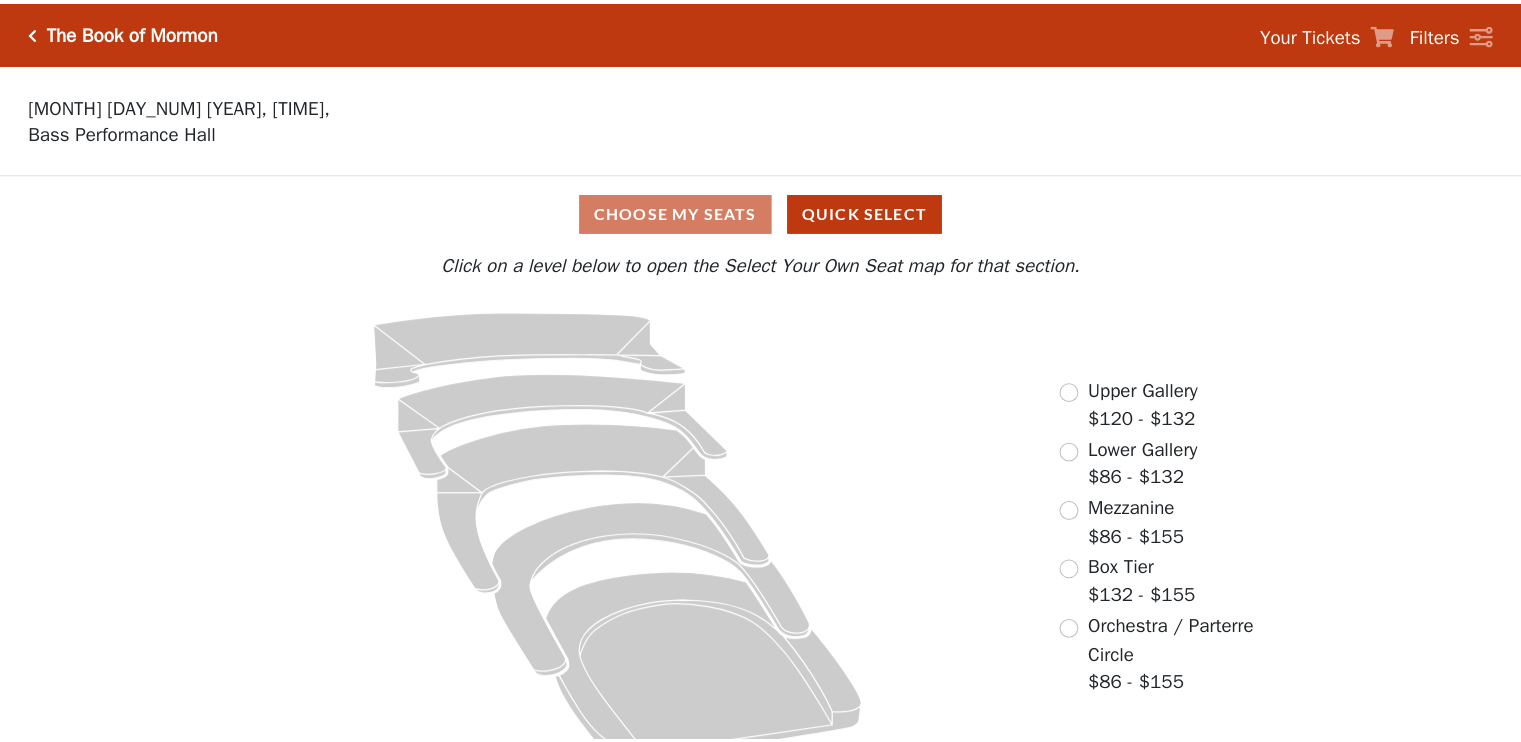 scroll, scrollTop: 0, scrollLeft: 0, axis: both 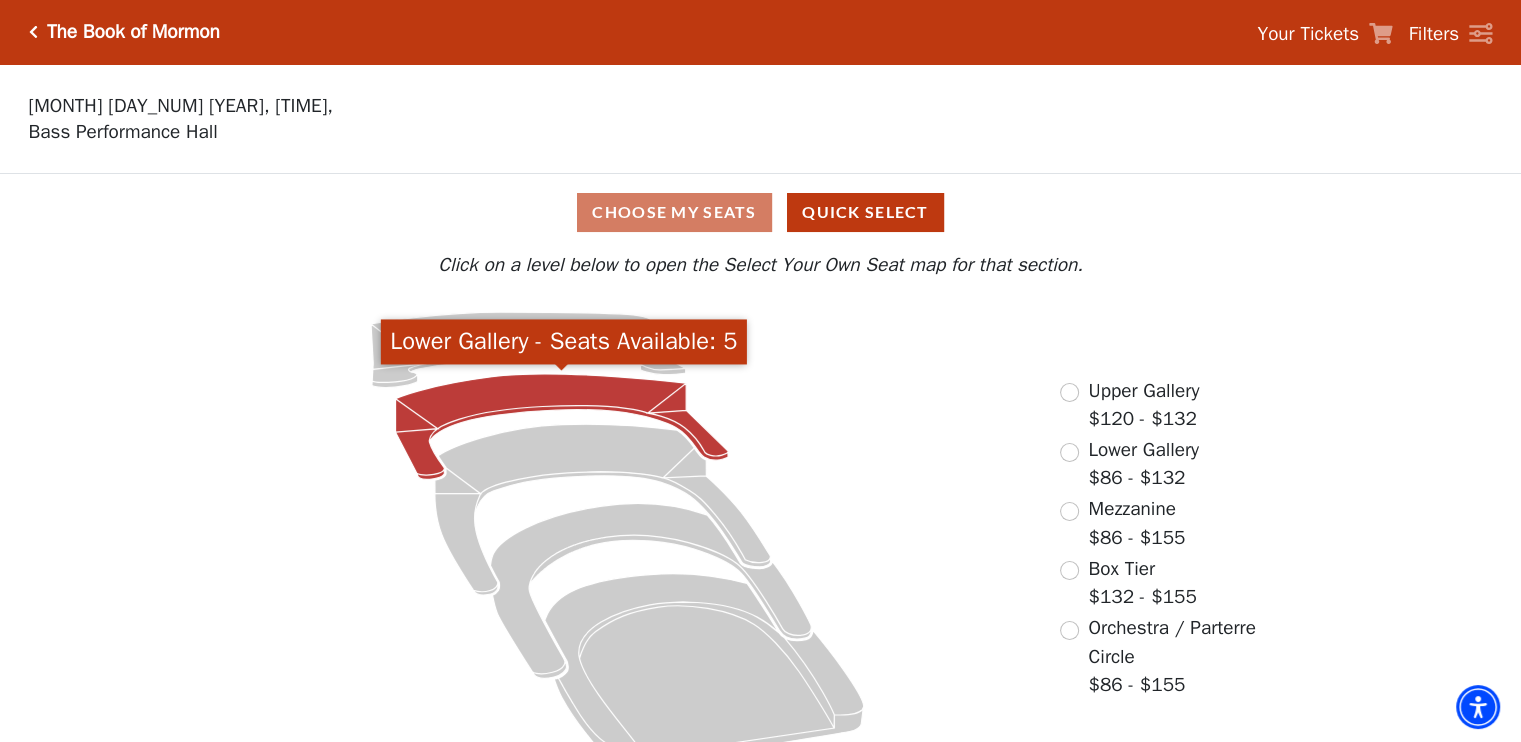 click 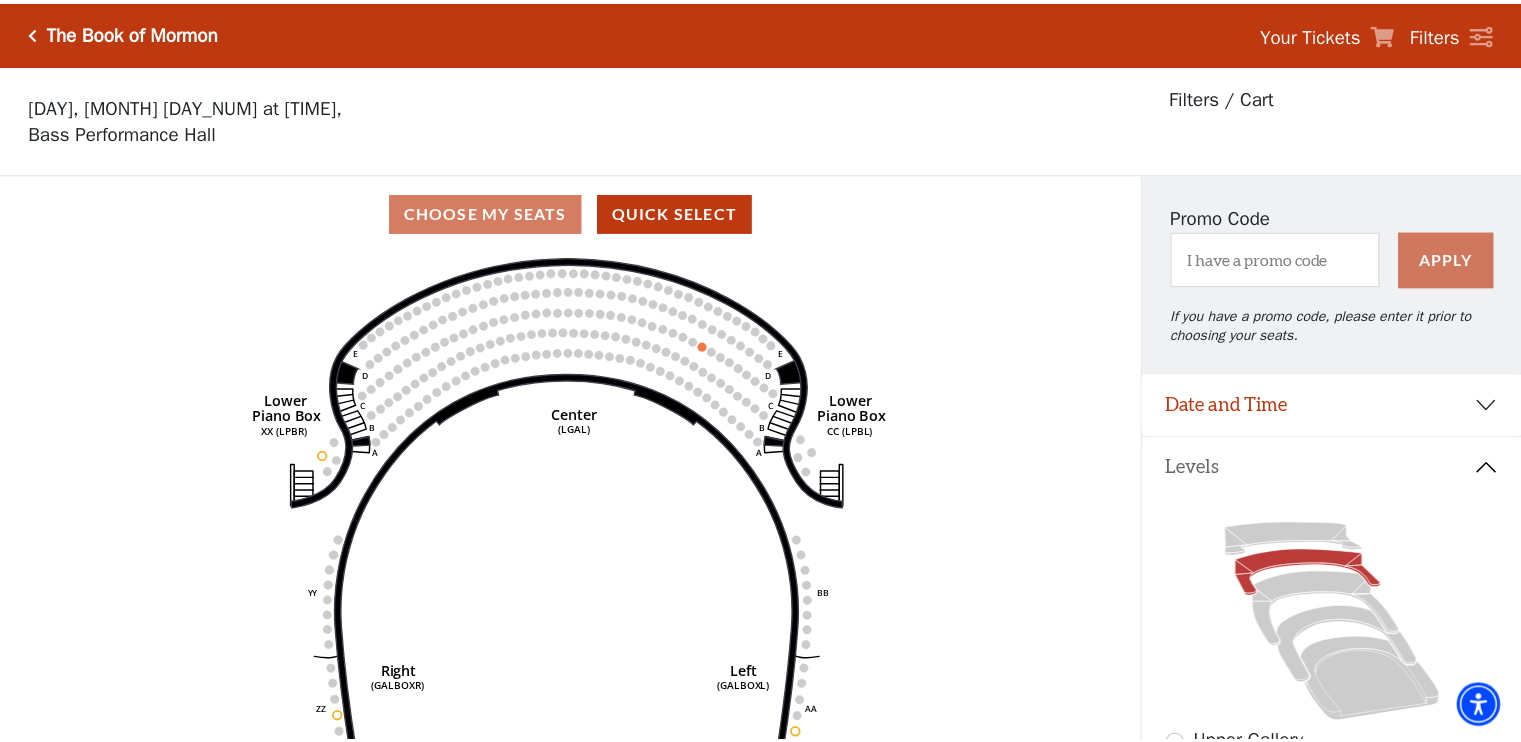 scroll, scrollTop: 92, scrollLeft: 0, axis: vertical 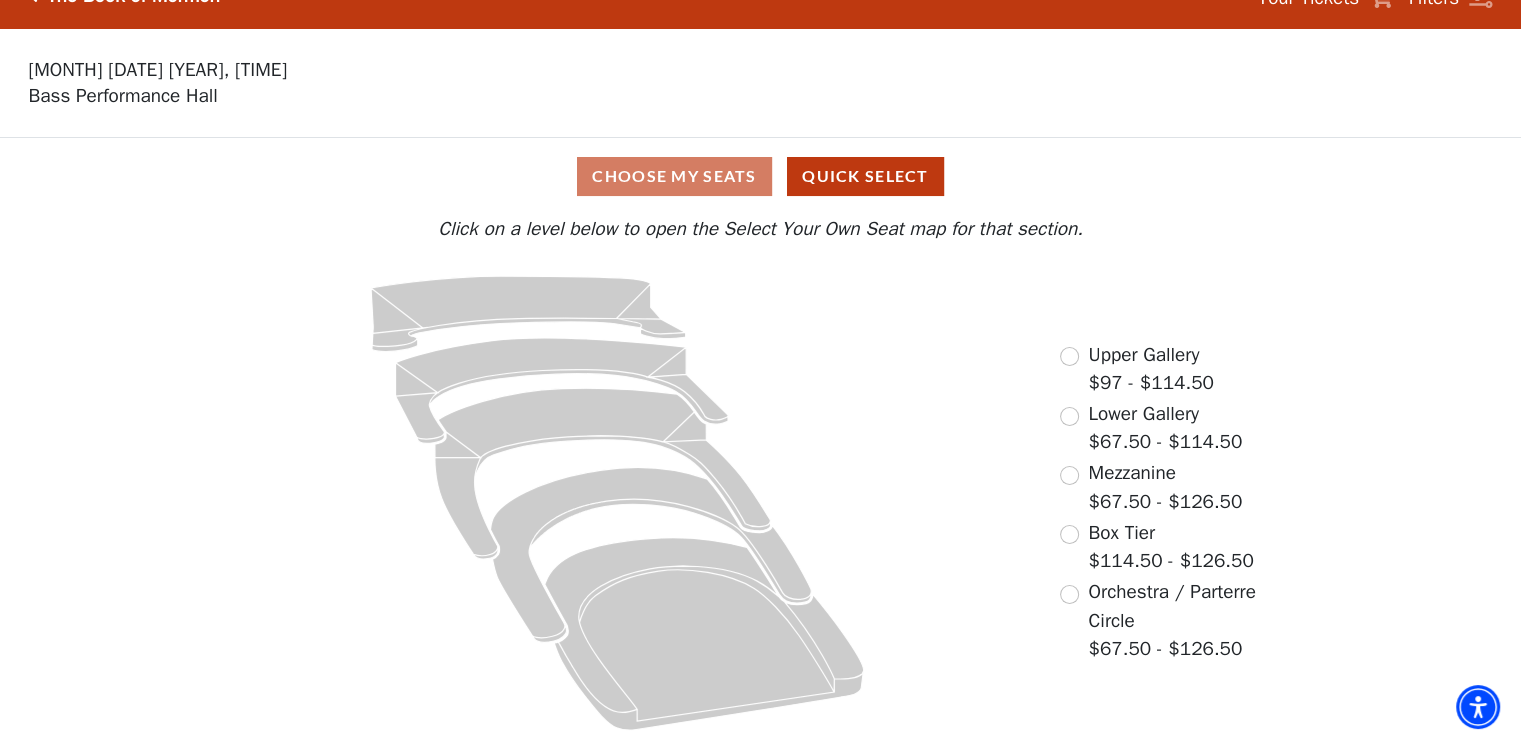 click on "Orchestra / Parterre Circle" at bounding box center [1171, 606] 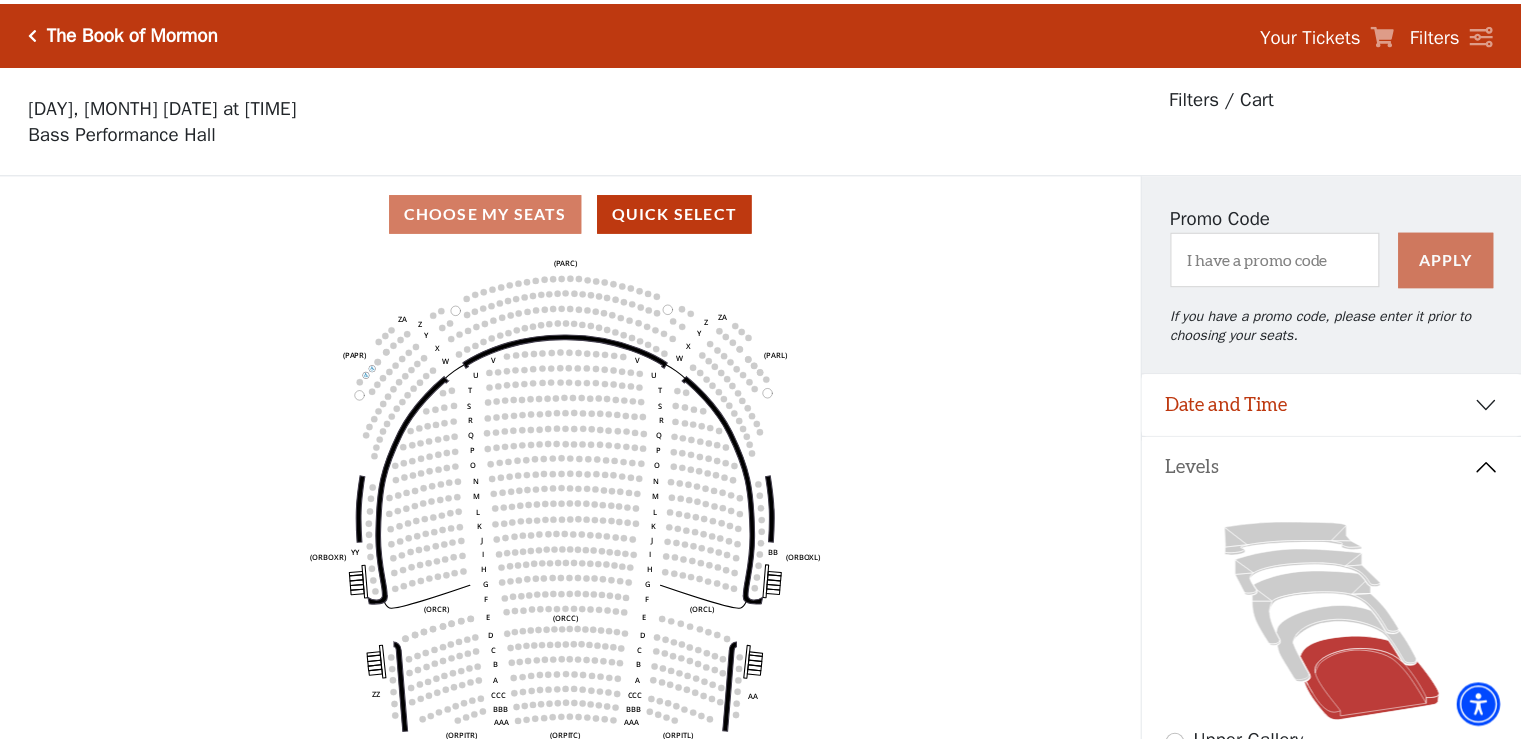 scroll, scrollTop: 92, scrollLeft: 0, axis: vertical 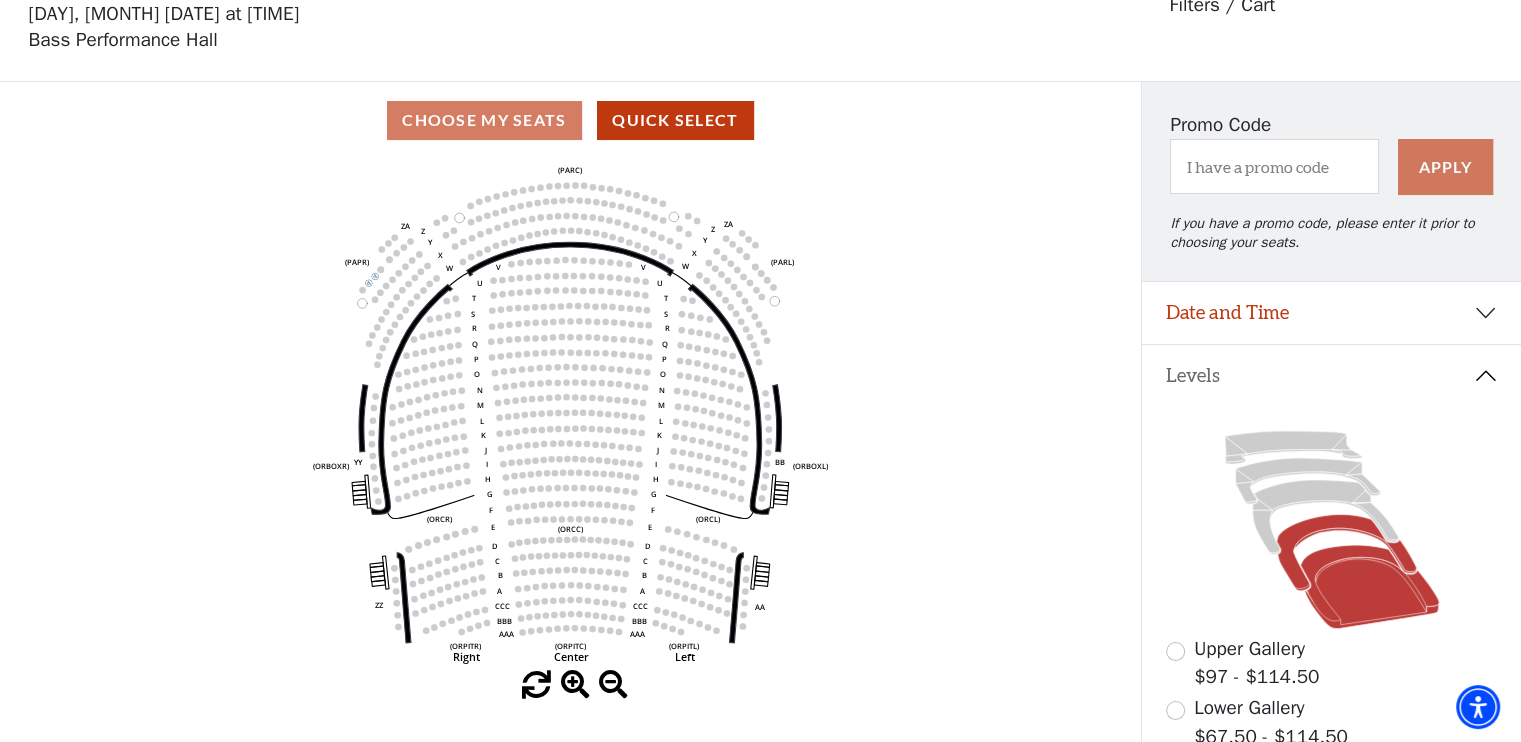 click 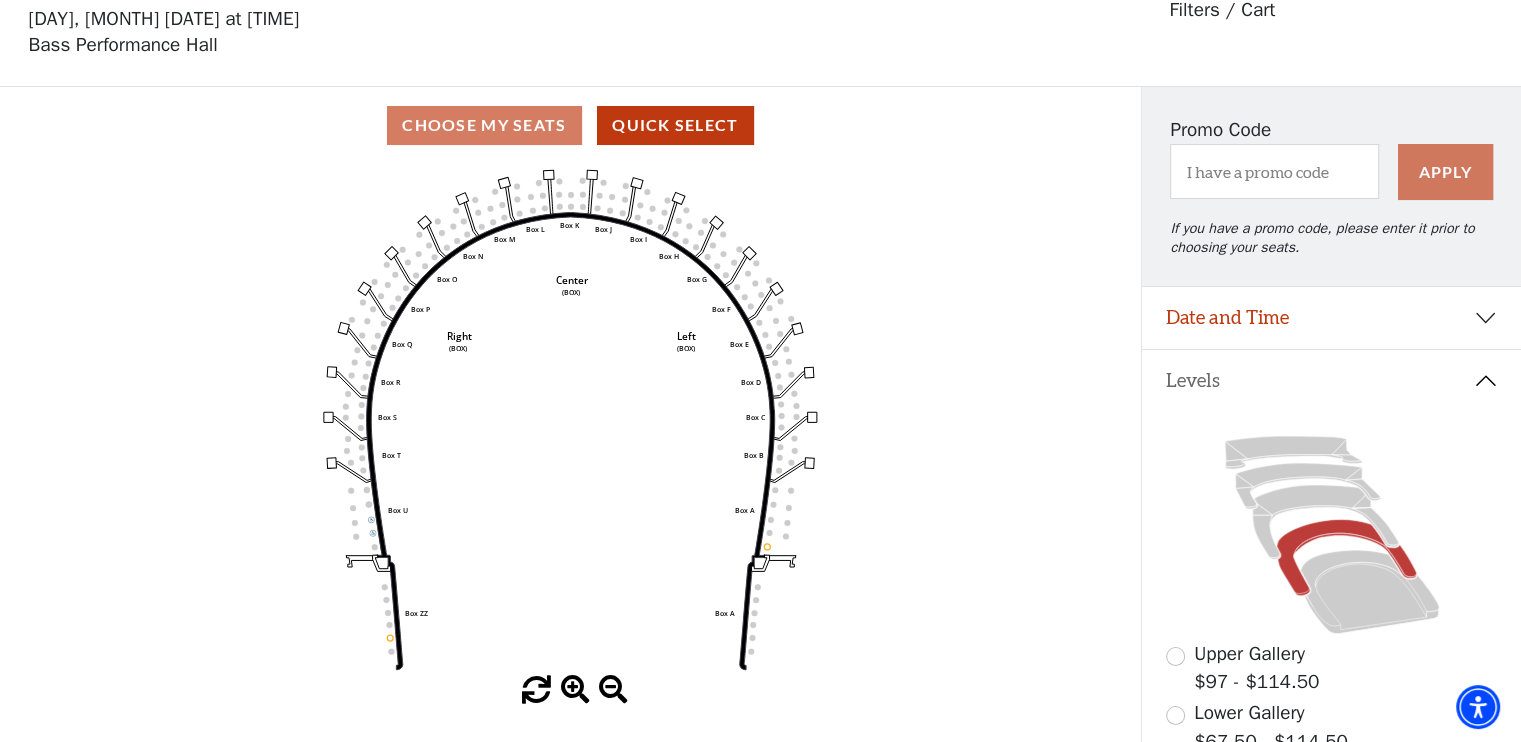 scroll, scrollTop: 92, scrollLeft: 0, axis: vertical 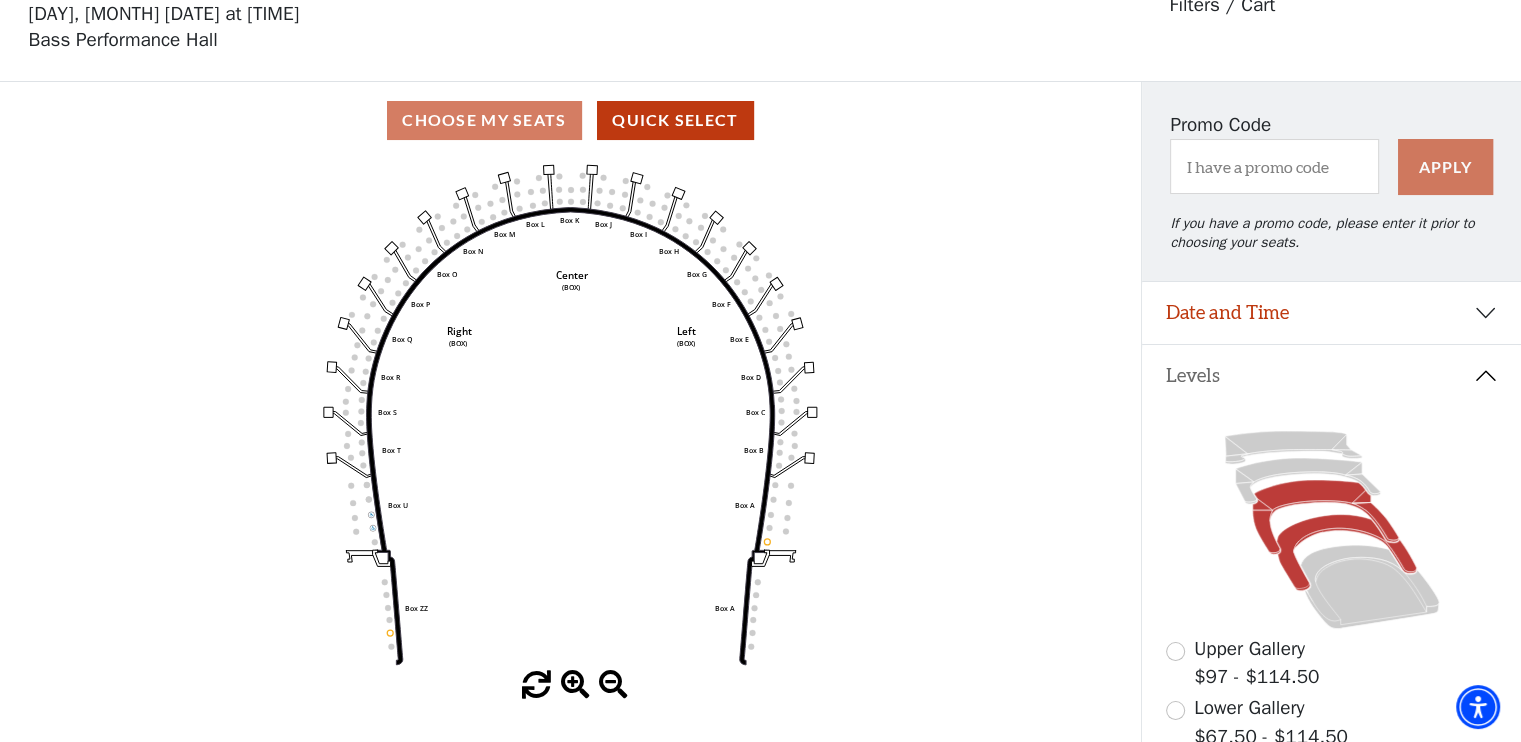 click 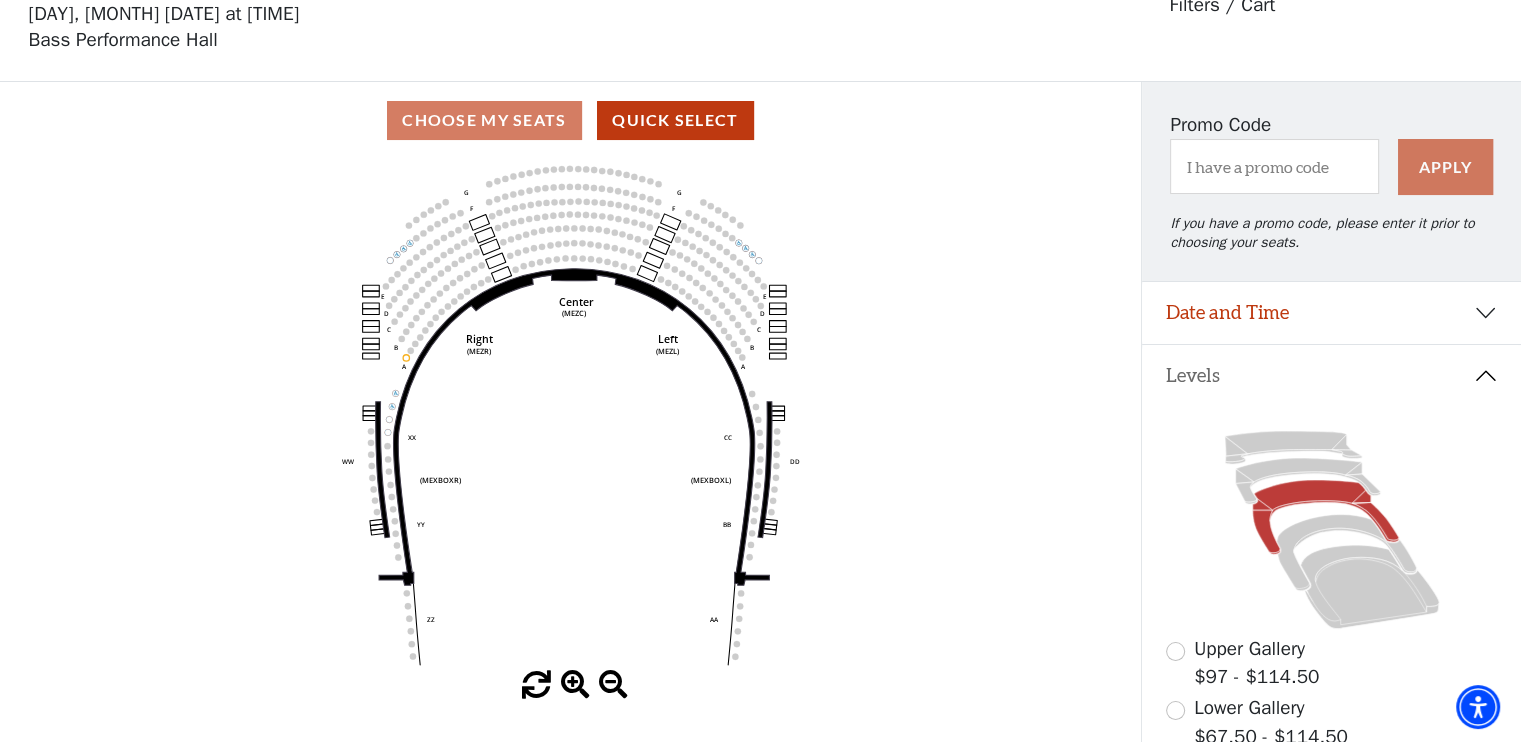 scroll, scrollTop: 92, scrollLeft: 0, axis: vertical 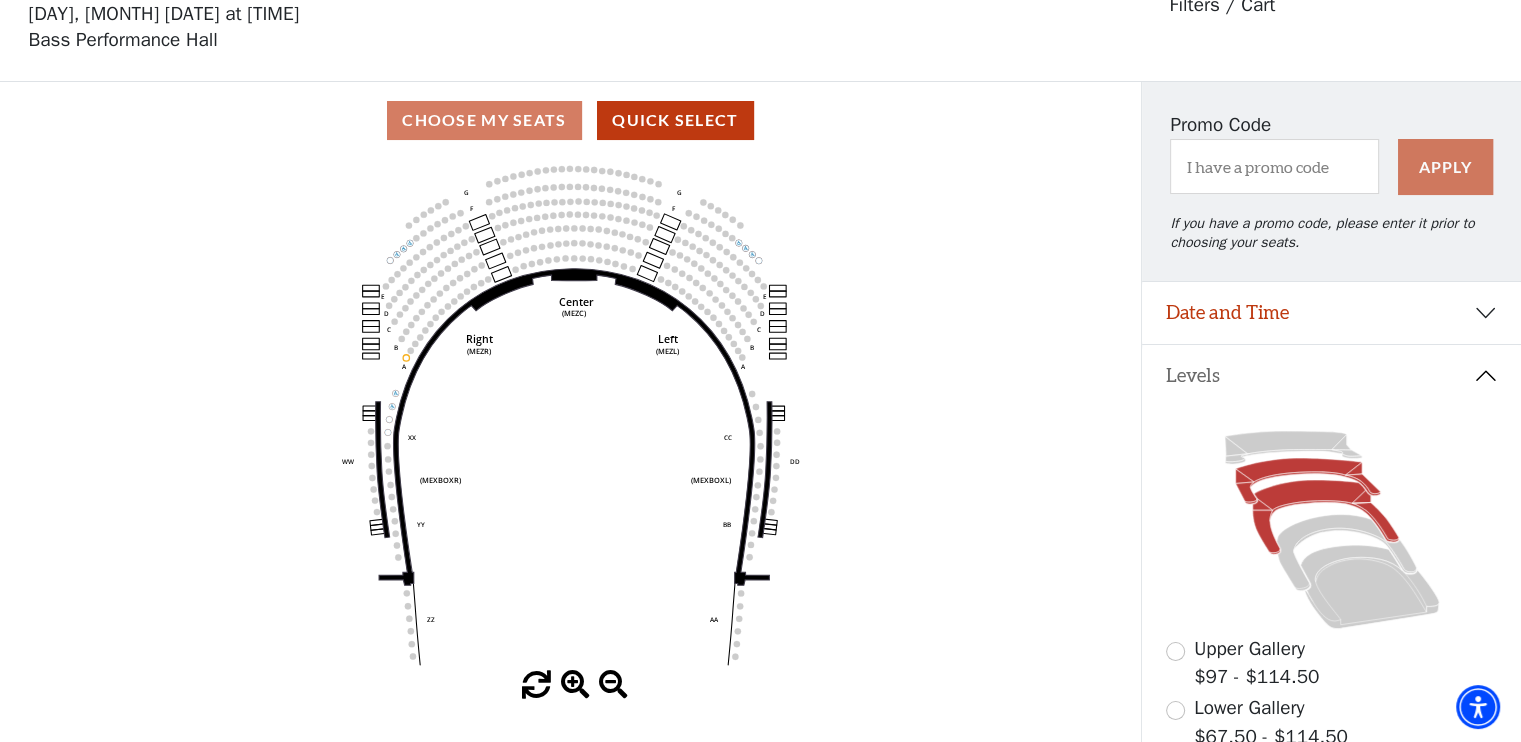 click 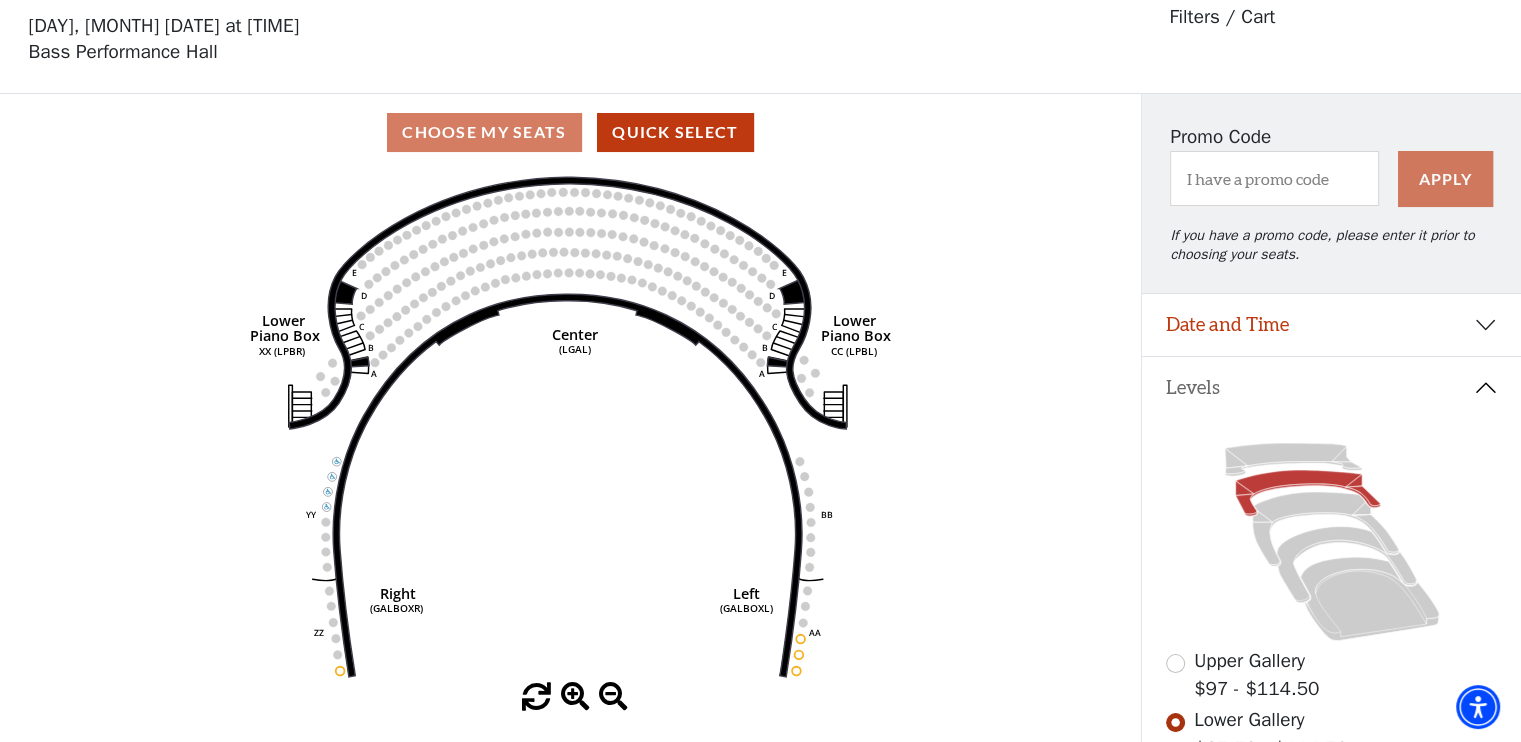 scroll, scrollTop: 92, scrollLeft: 0, axis: vertical 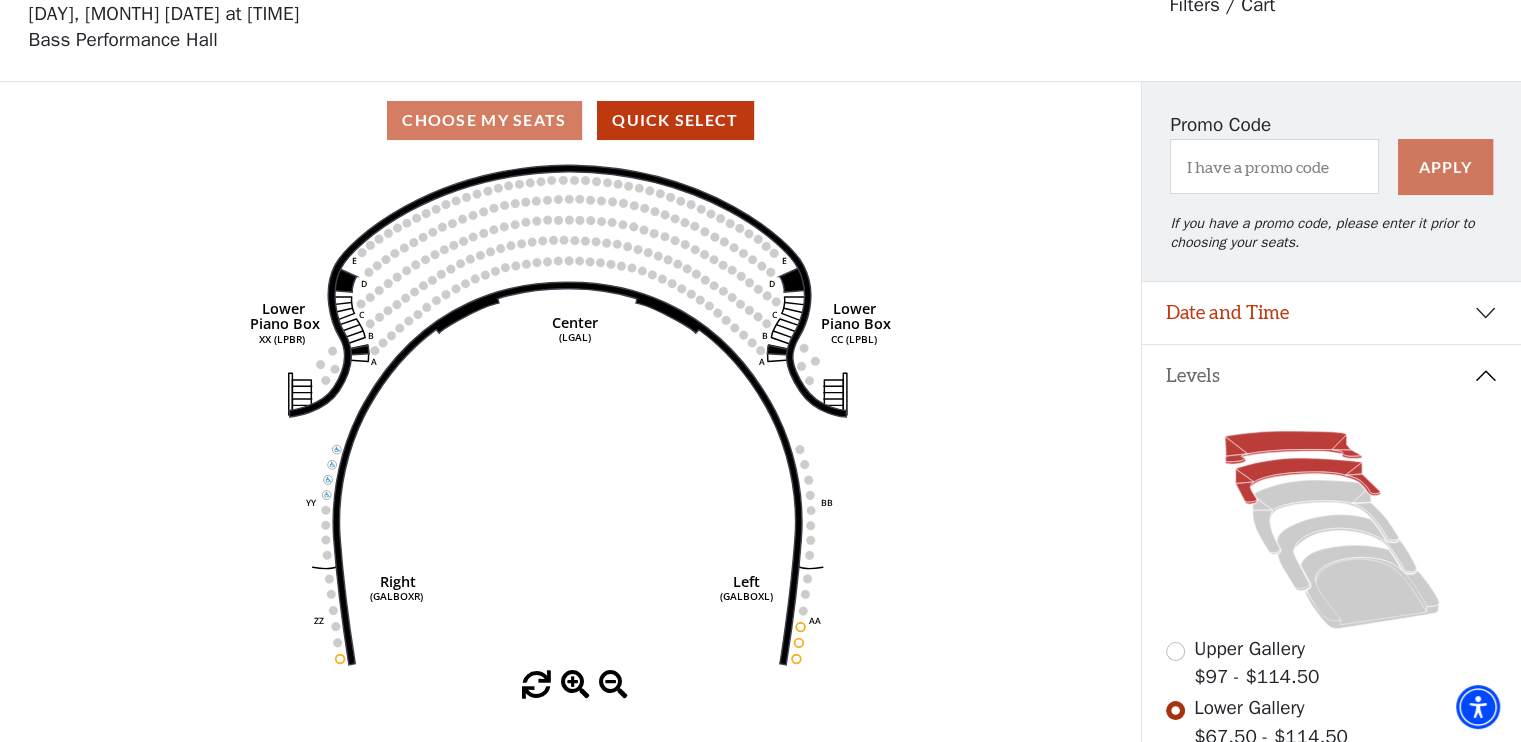 click 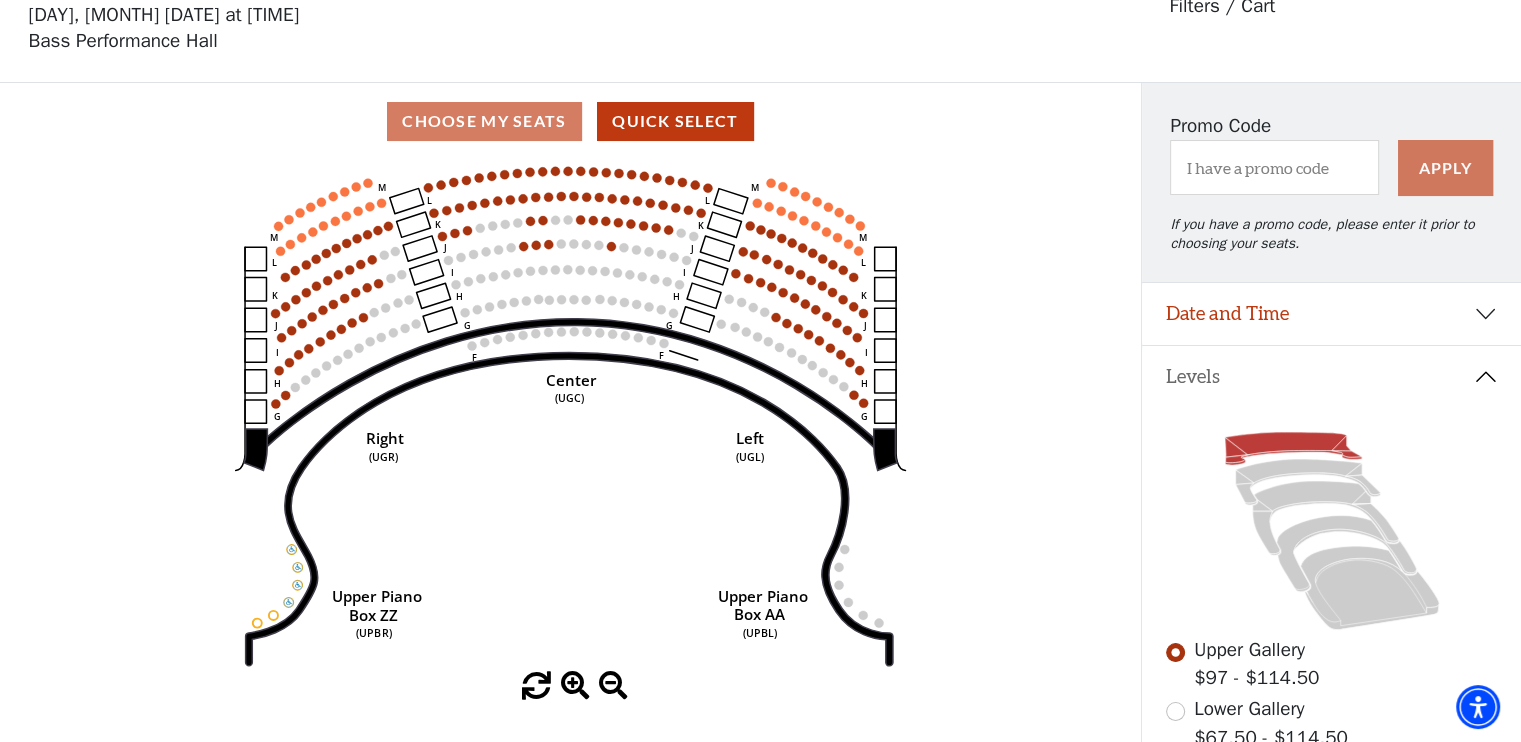 scroll, scrollTop: 92, scrollLeft: 0, axis: vertical 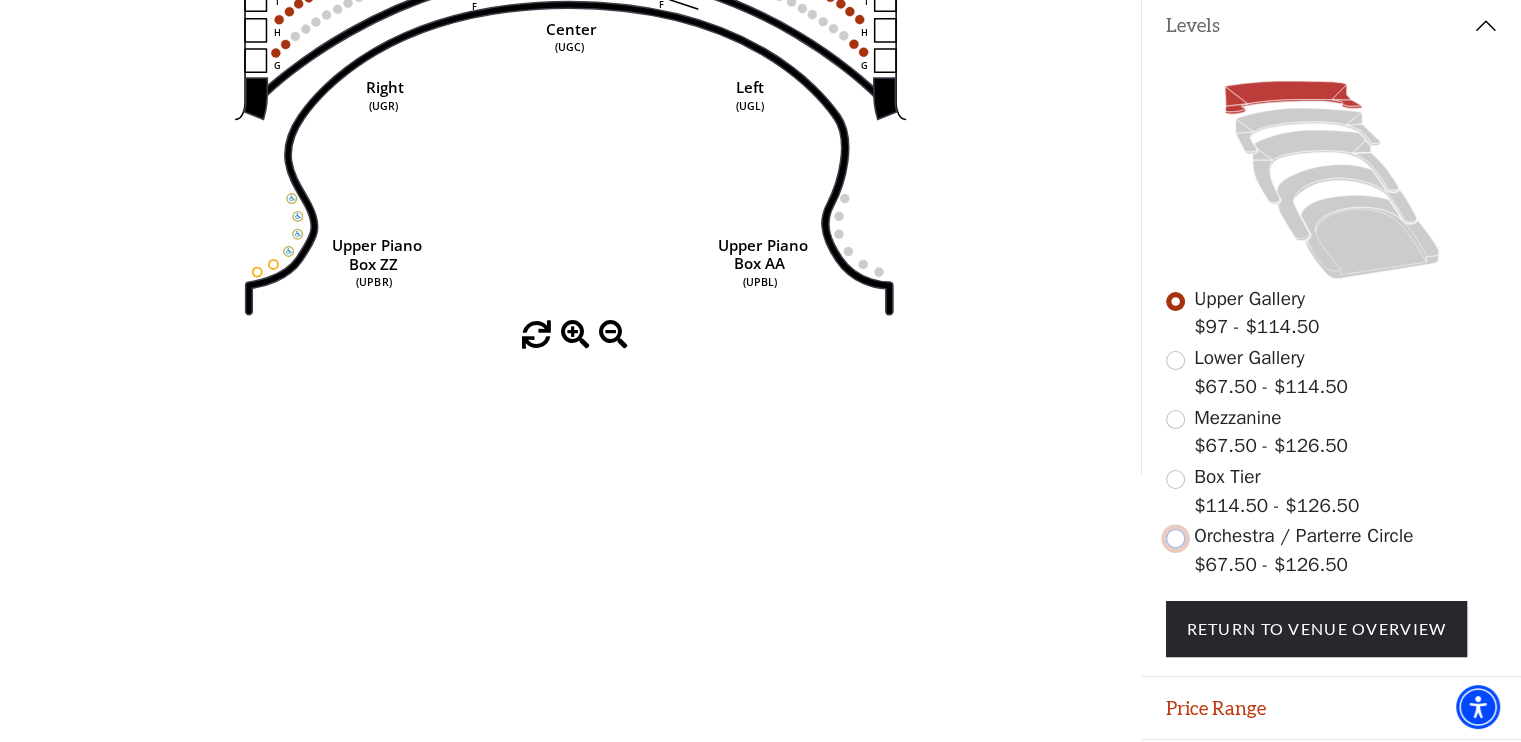 click at bounding box center [1175, 538] 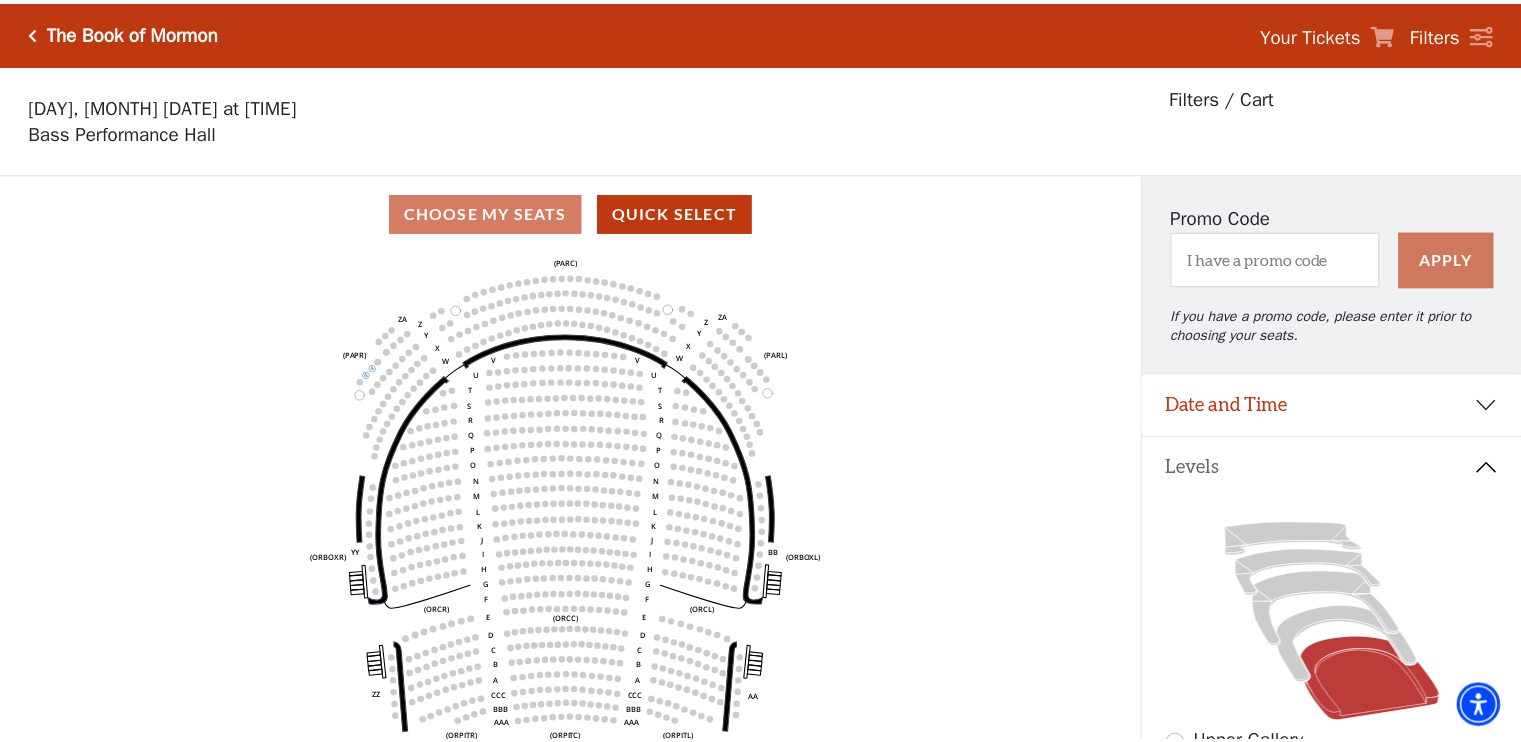 scroll, scrollTop: 92, scrollLeft: 0, axis: vertical 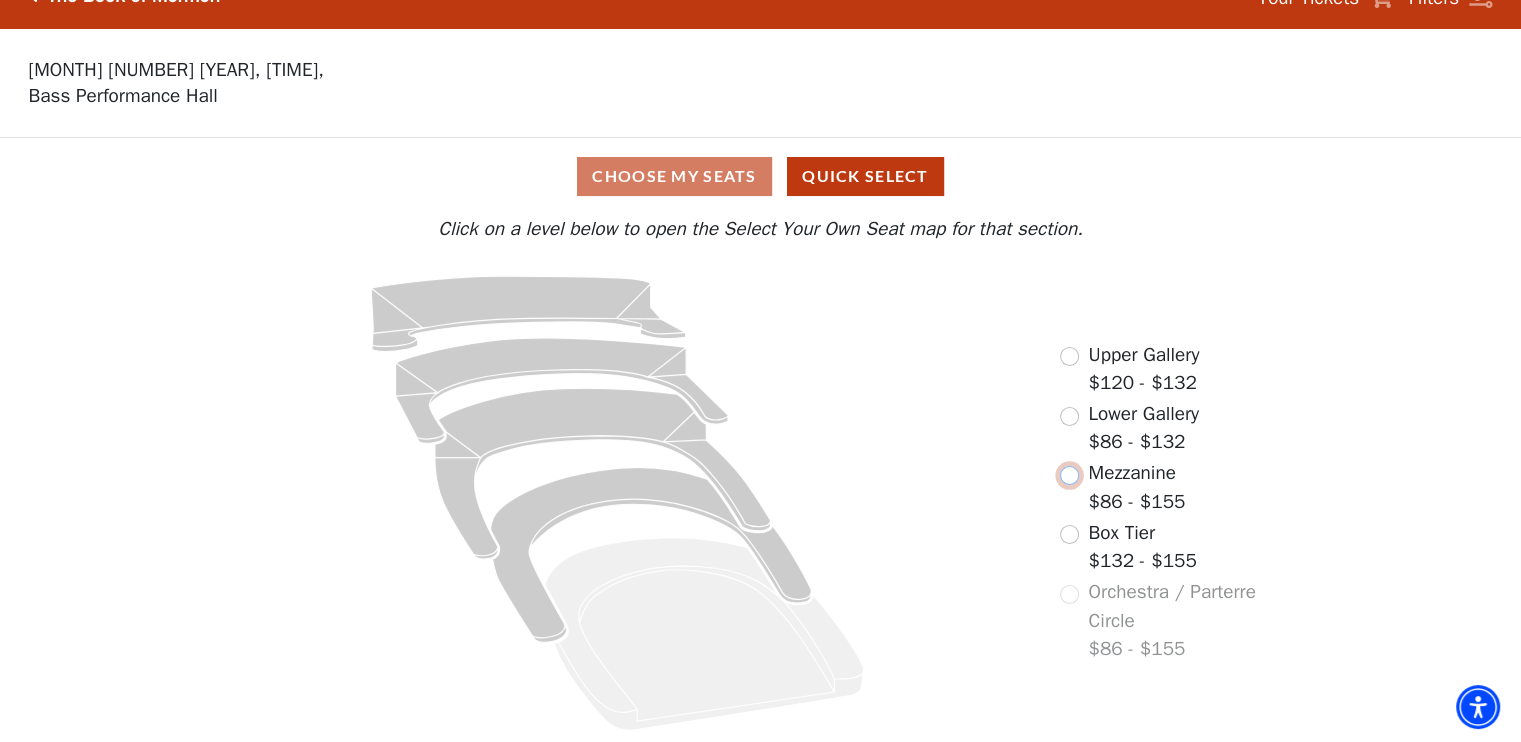 click at bounding box center (1069, 475) 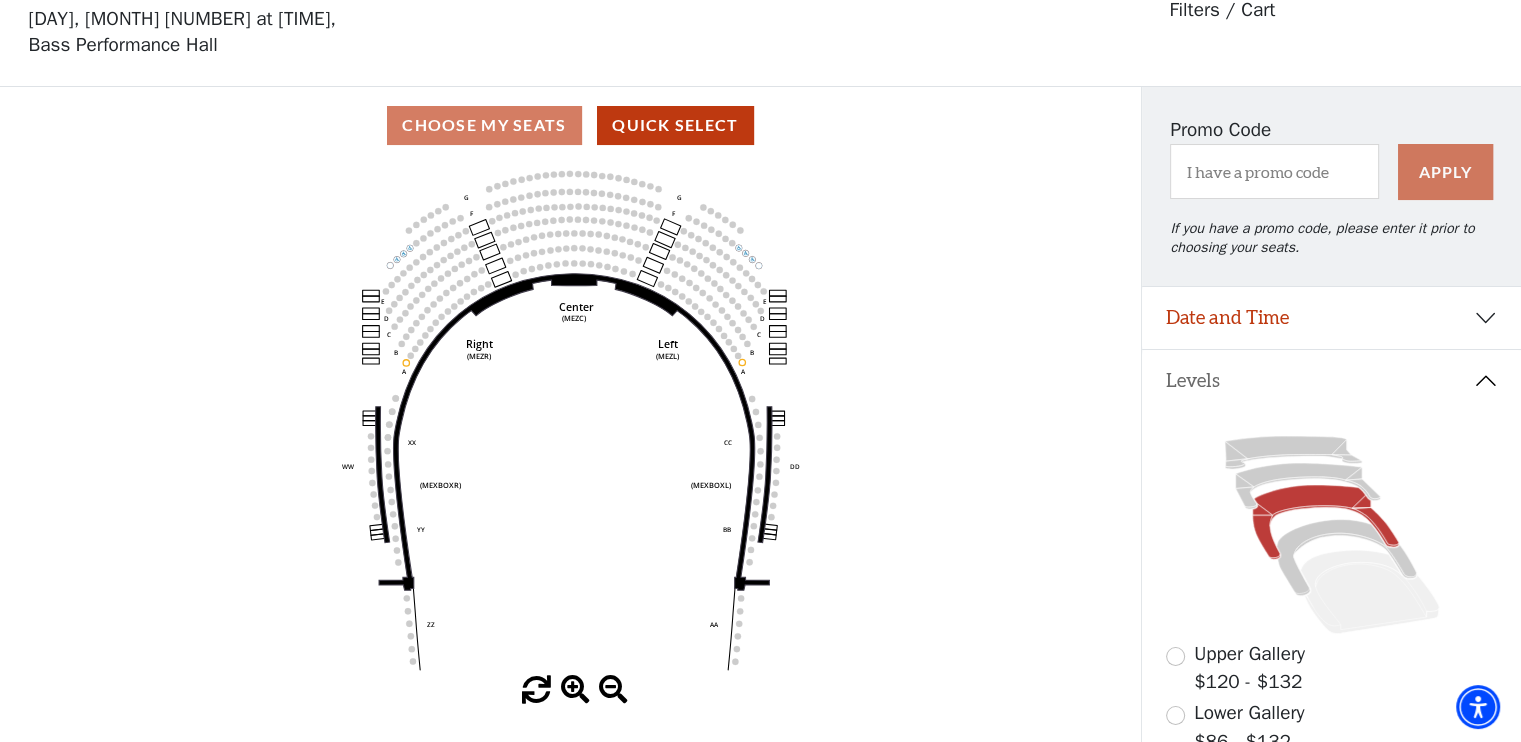 scroll, scrollTop: 92, scrollLeft: 0, axis: vertical 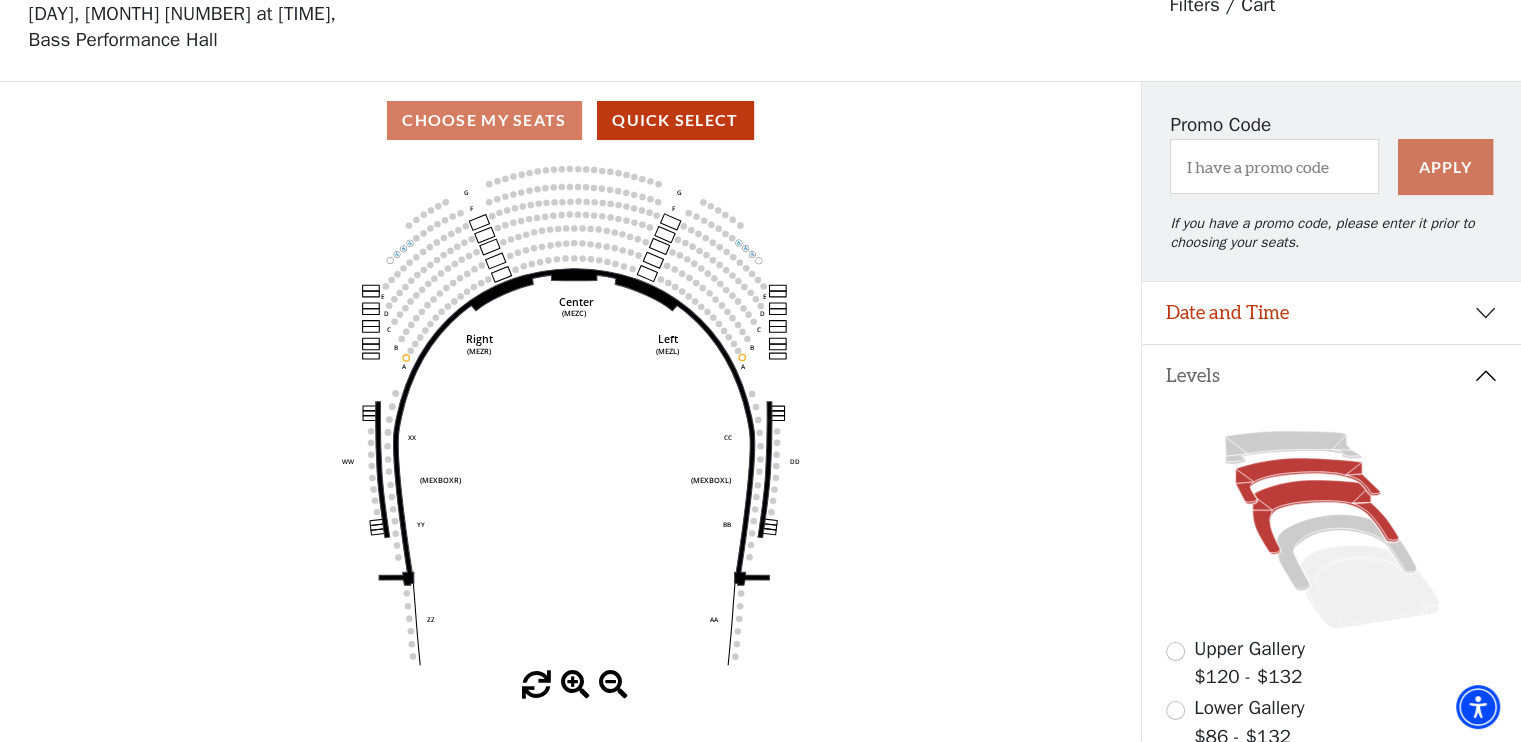 click 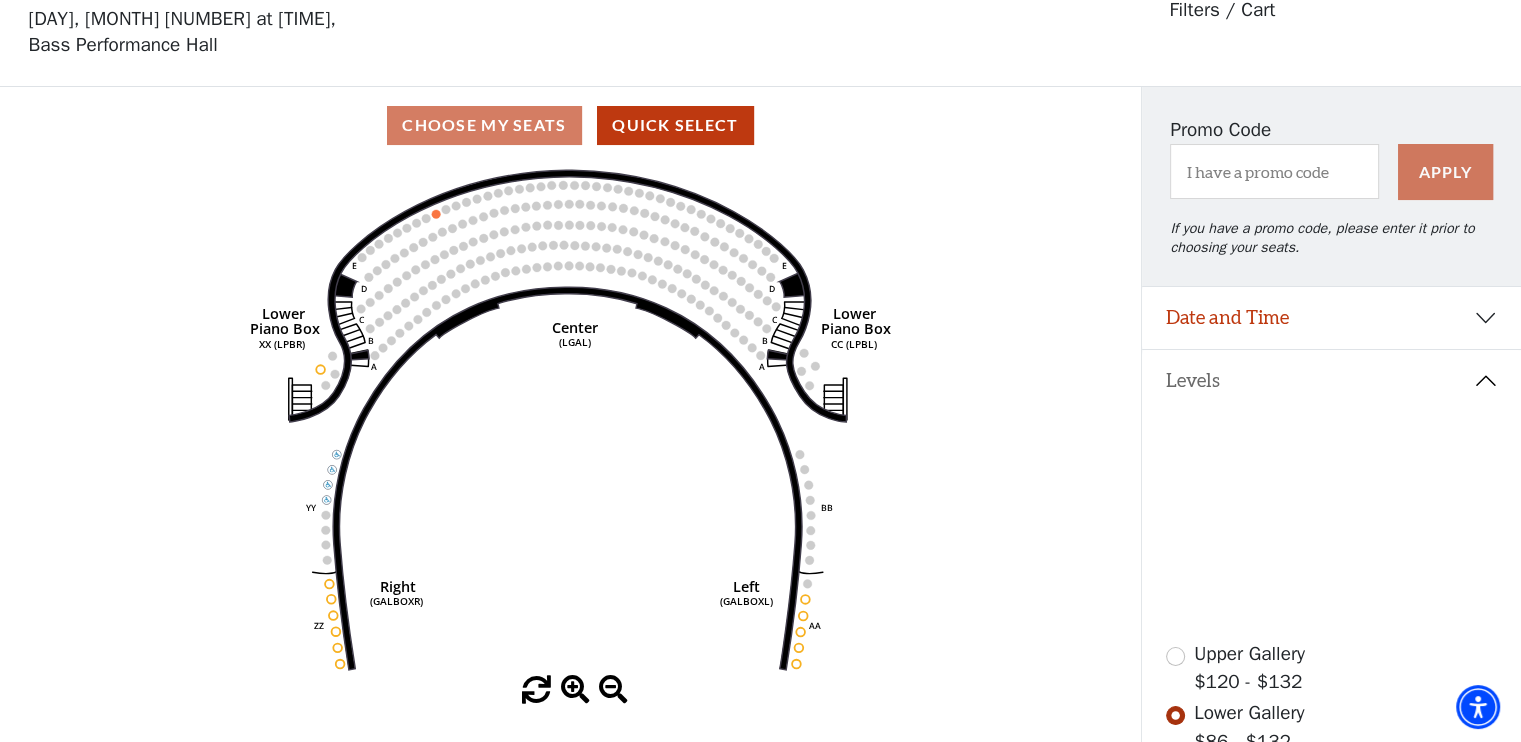 scroll, scrollTop: 92, scrollLeft: 0, axis: vertical 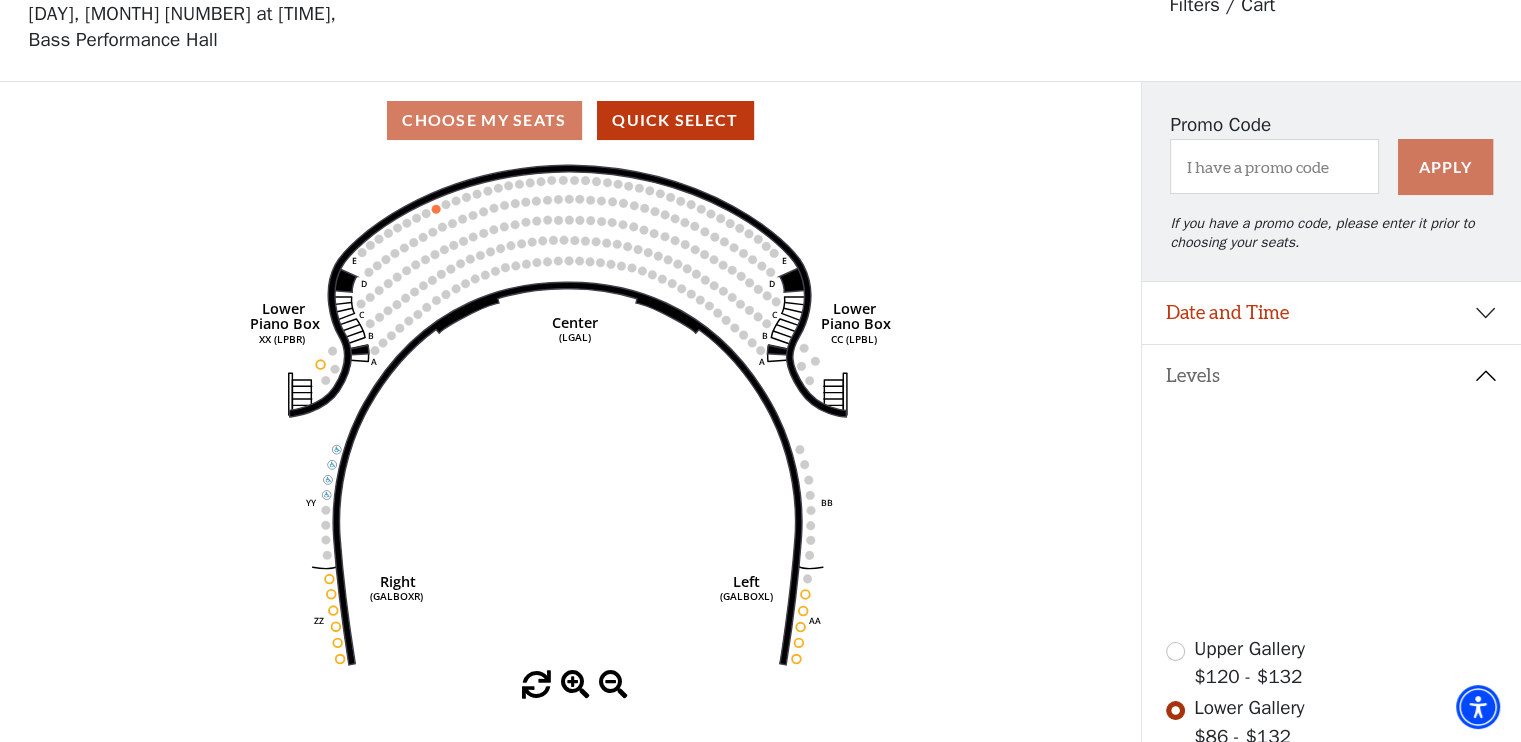click 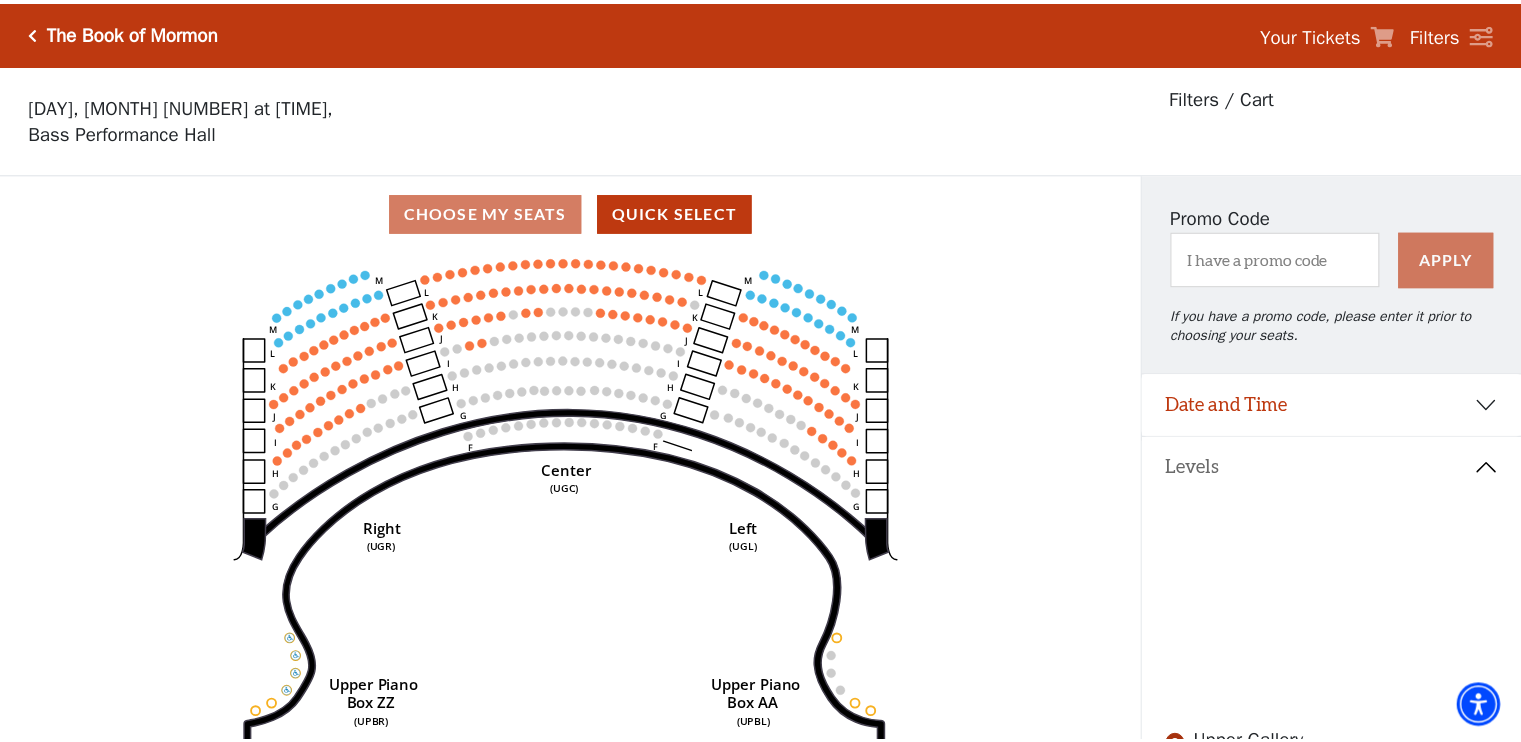 scroll, scrollTop: 92, scrollLeft: 0, axis: vertical 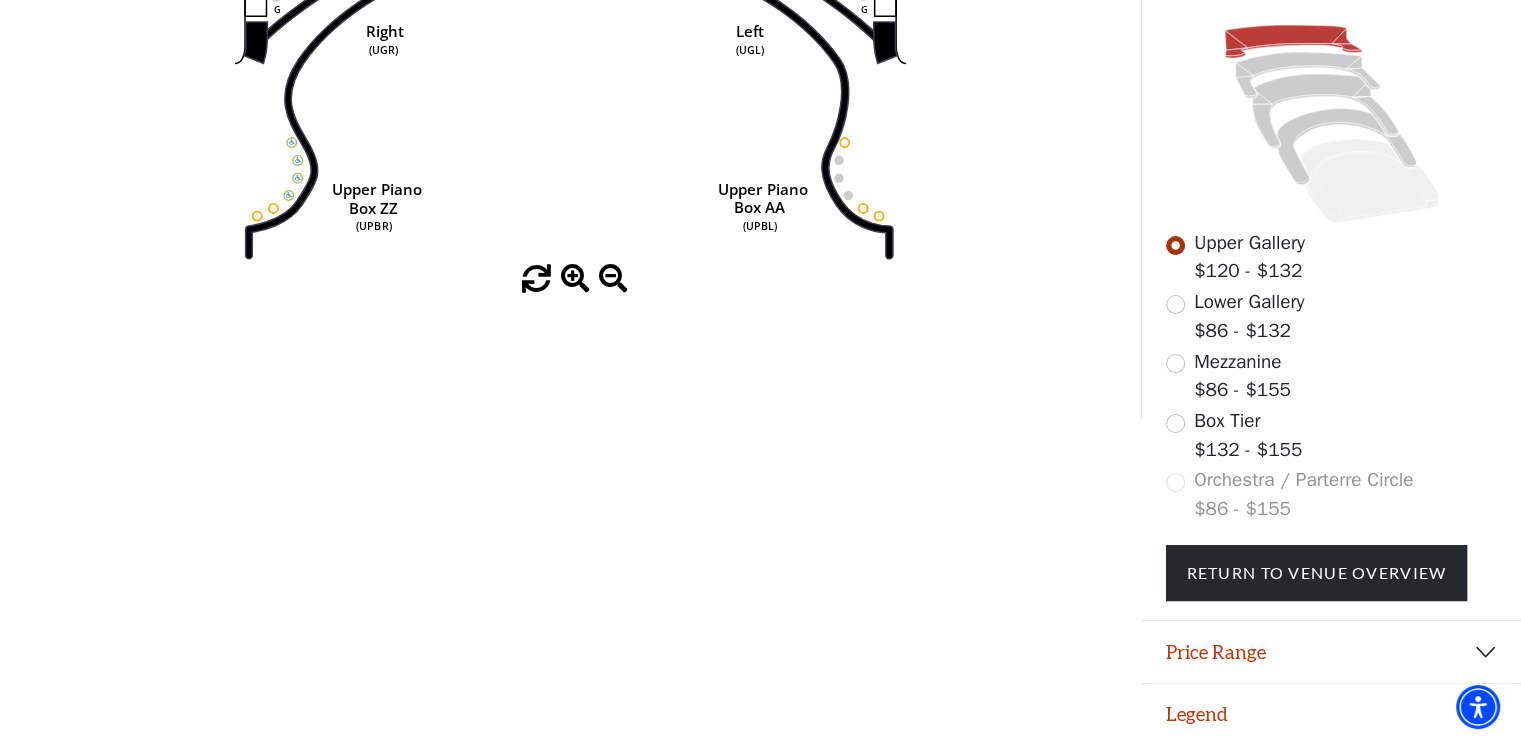 click on "Orchestra / Parterre Circle $86 - $155" at bounding box center [1332, 494] 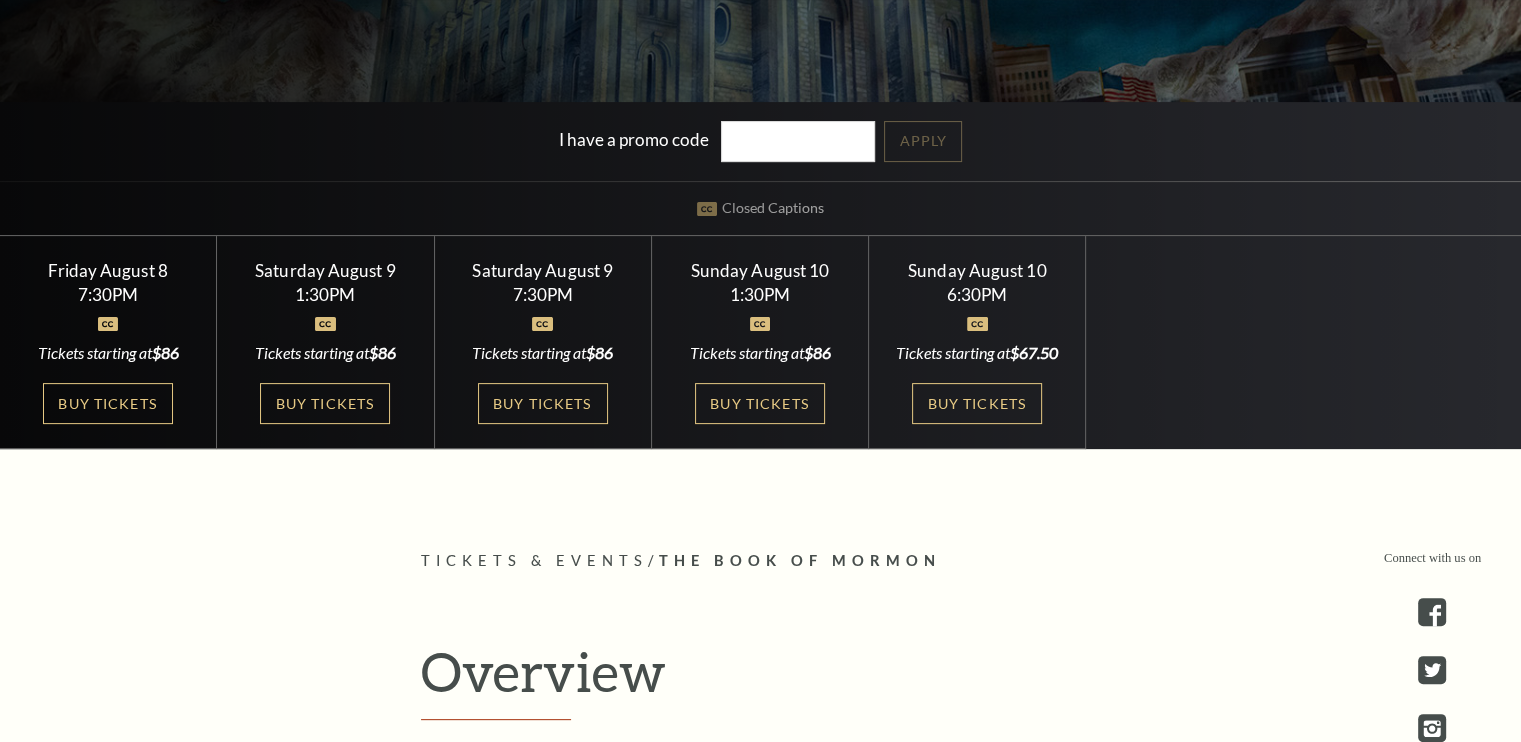 scroll, scrollTop: 480, scrollLeft: 0, axis: vertical 